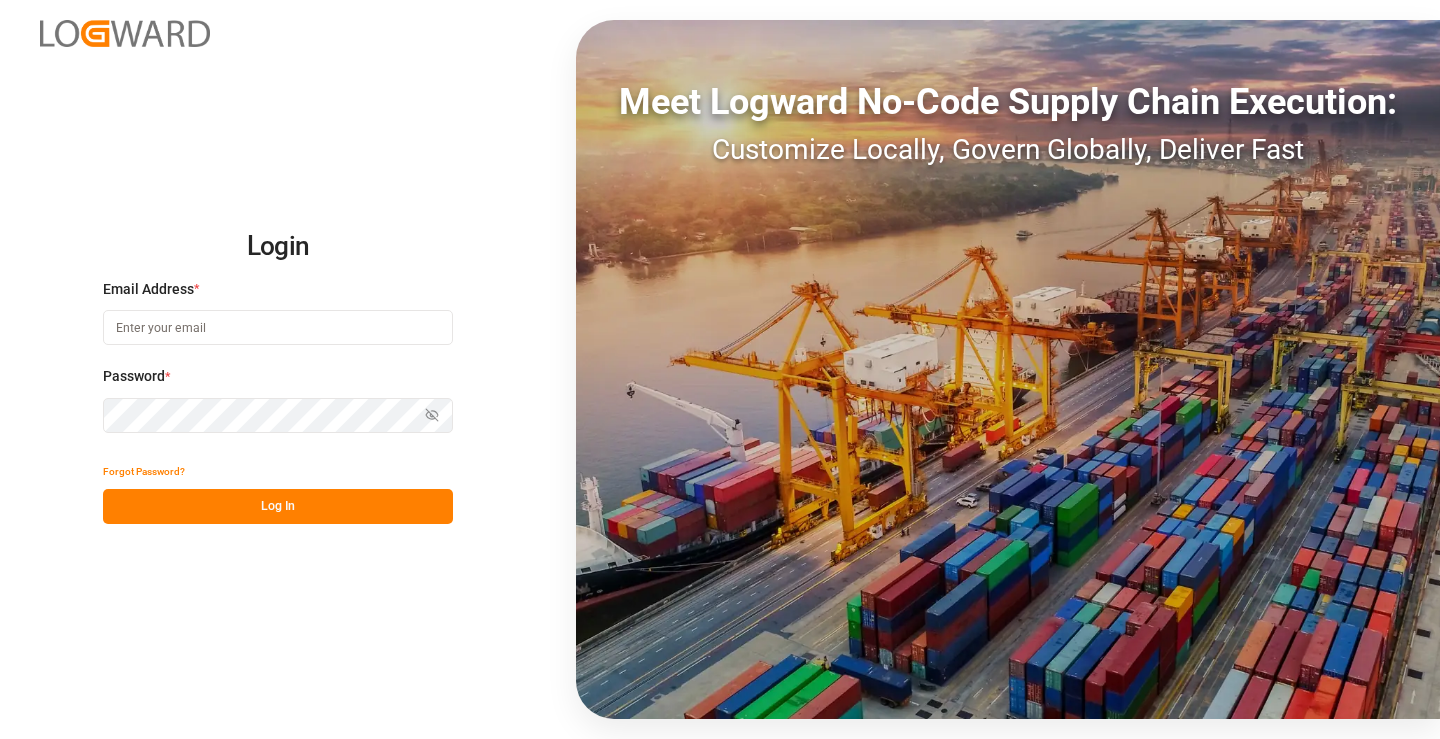 scroll, scrollTop: 0, scrollLeft: 0, axis: both 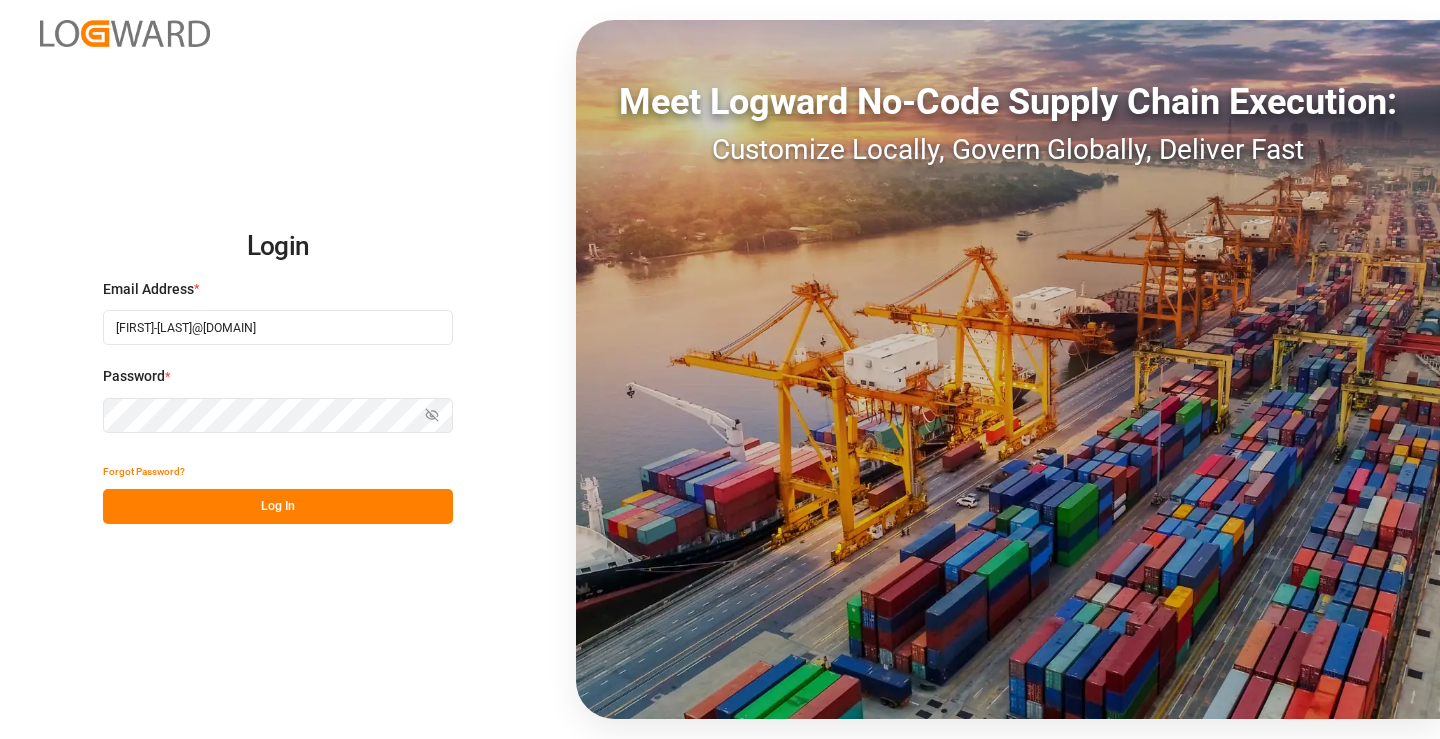 click on "Log In" at bounding box center [278, 506] 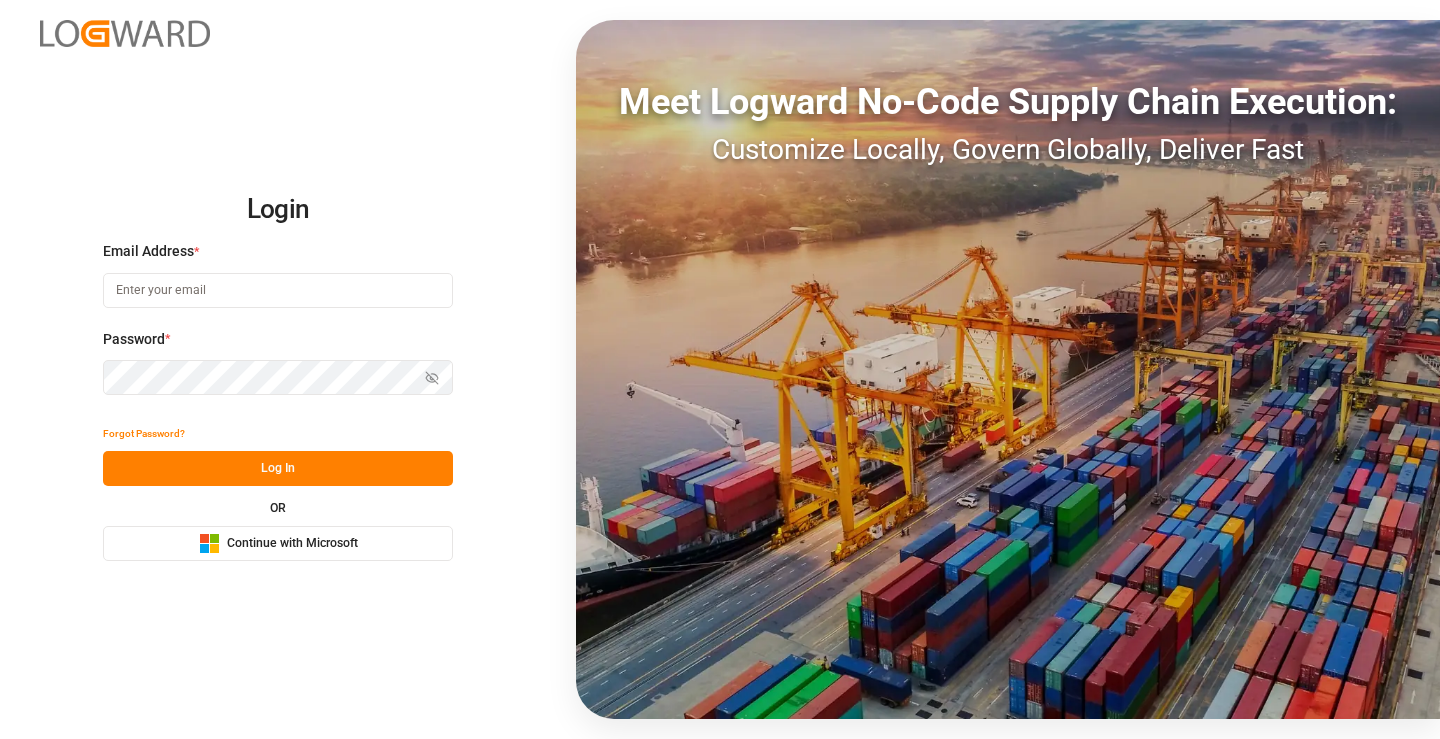 scroll, scrollTop: 0, scrollLeft: 0, axis: both 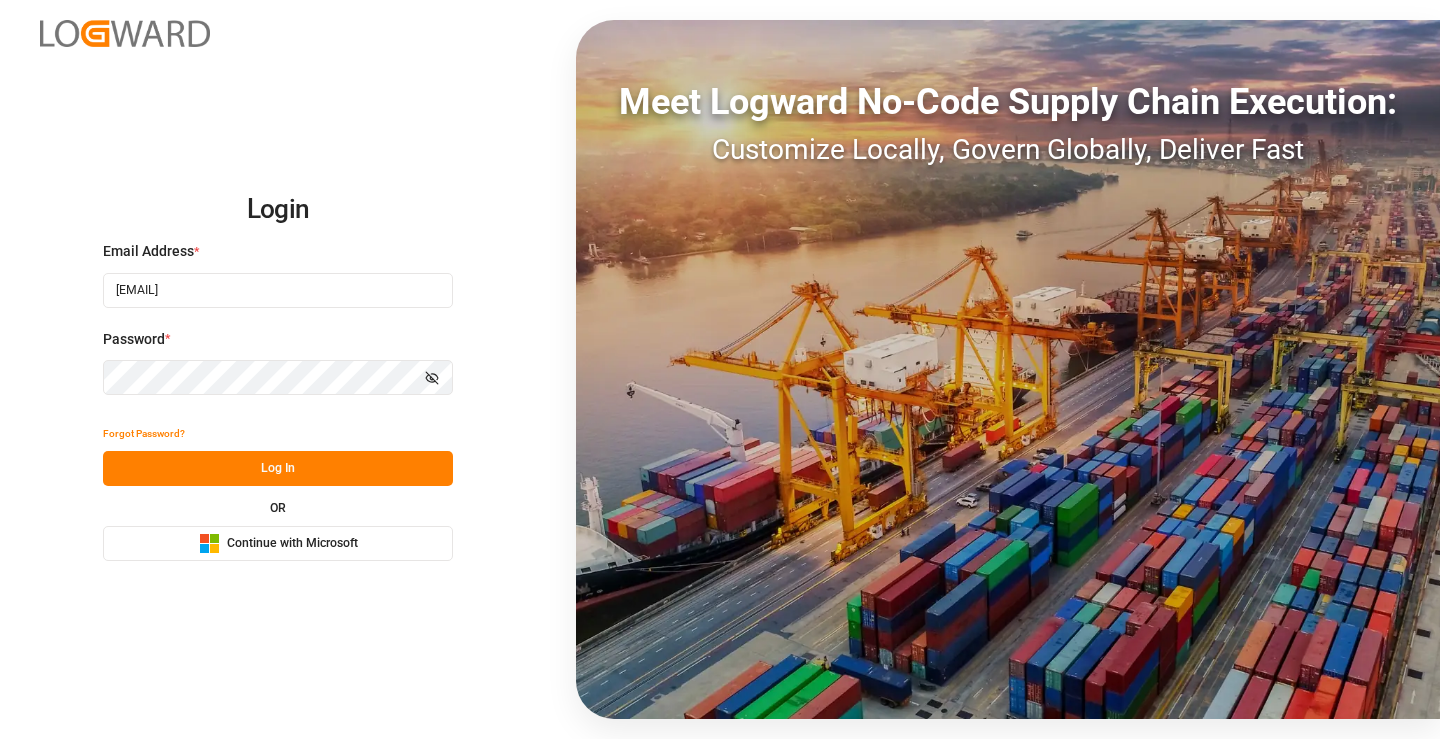 click on "Log In" at bounding box center (278, 468) 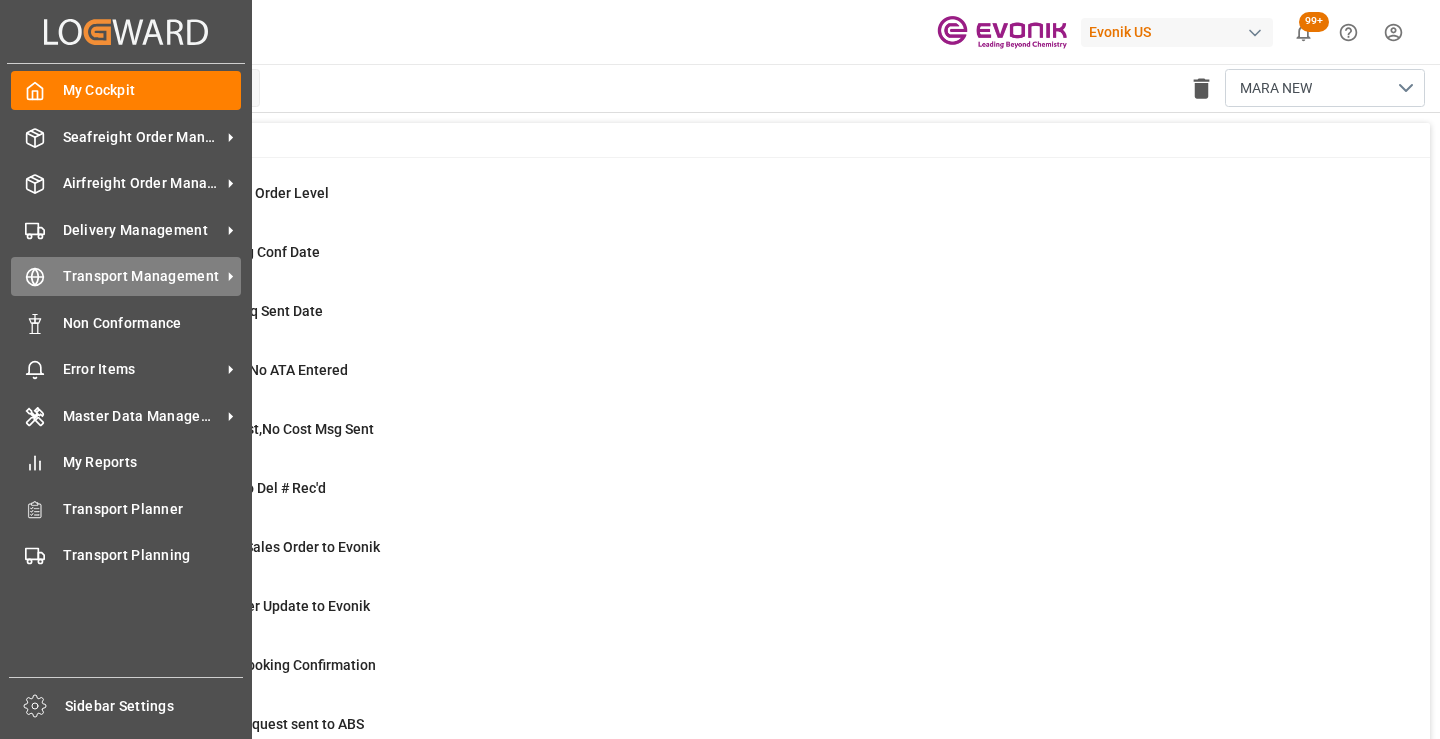 click on "Transport Management Transport Management" at bounding box center (126, 276) 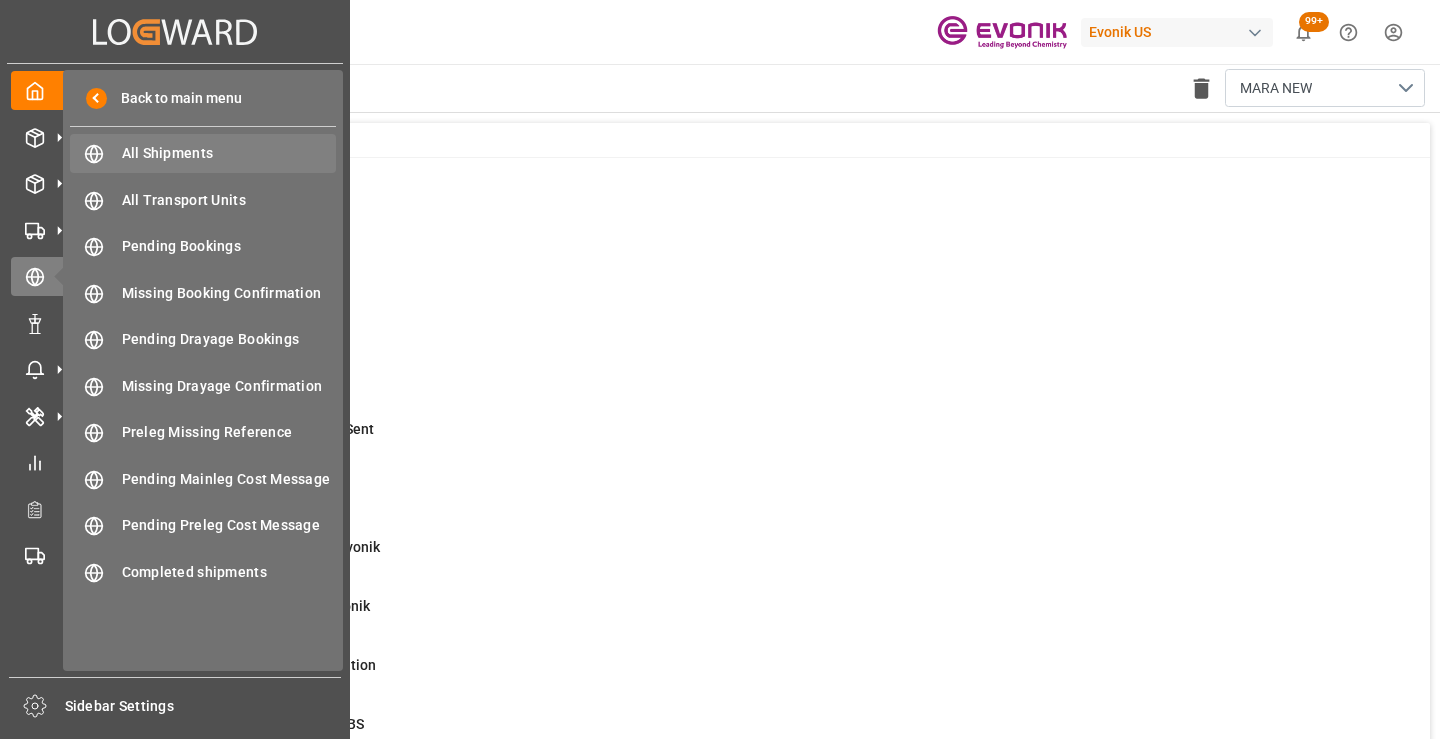 click on "All Shipments" at bounding box center [229, 153] 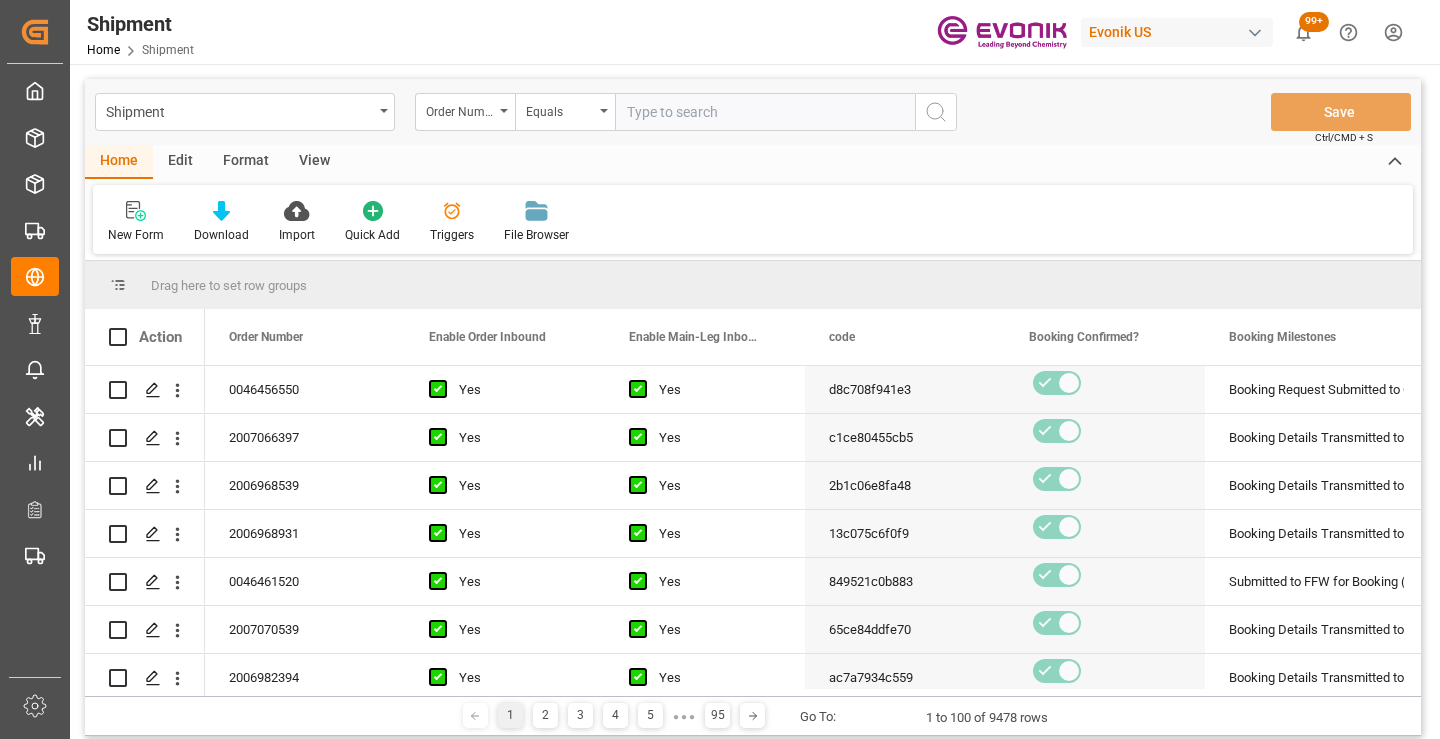 click on "Edit" at bounding box center [180, 162] 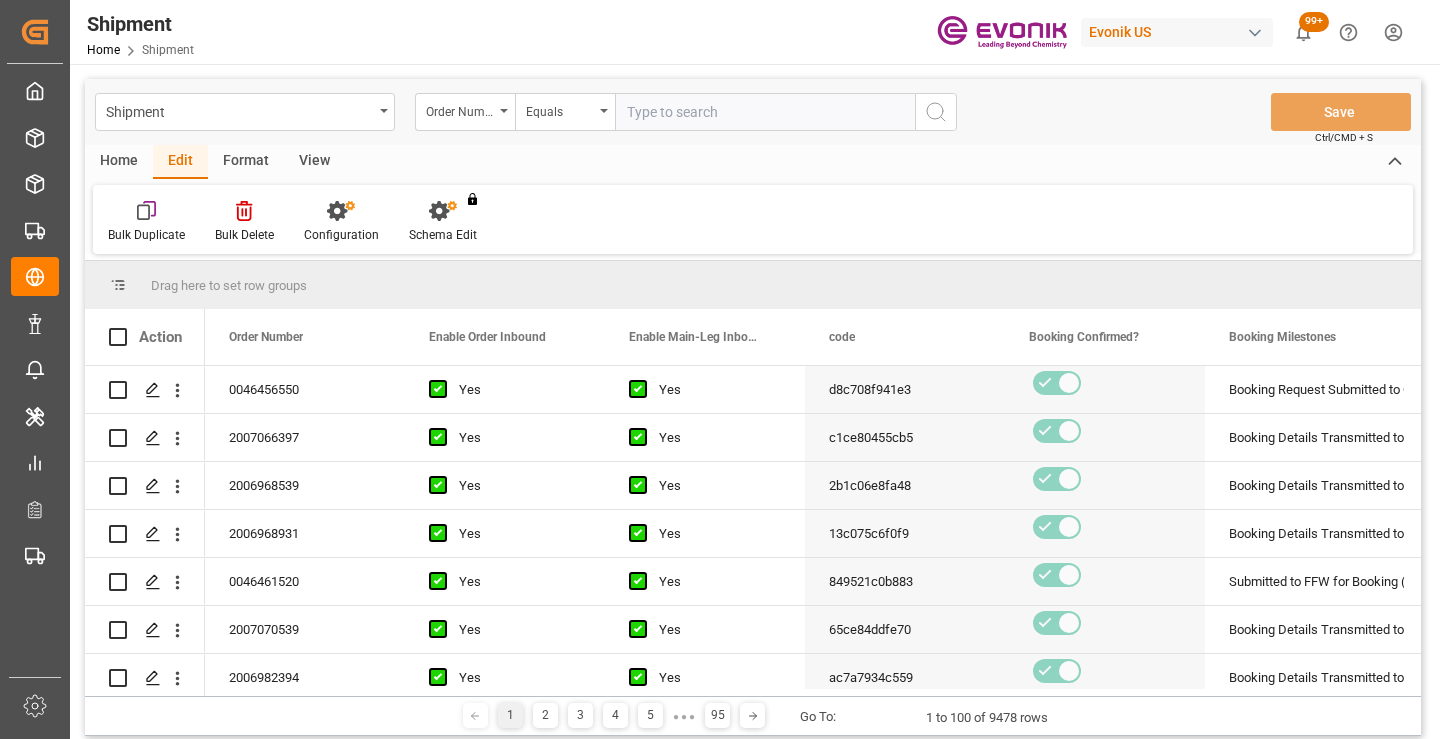 click on "Format" at bounding box center [246, 162] 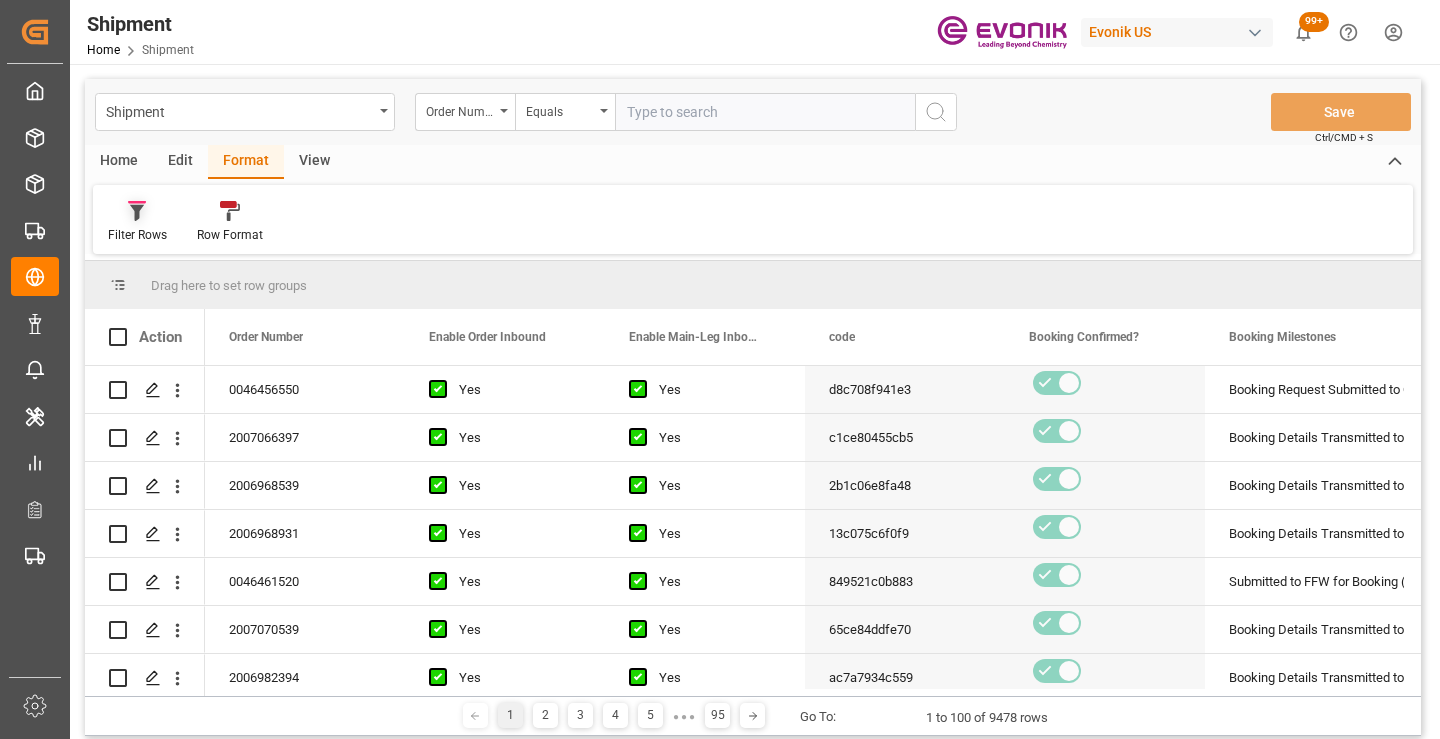 click at bounding box center (137, 213) 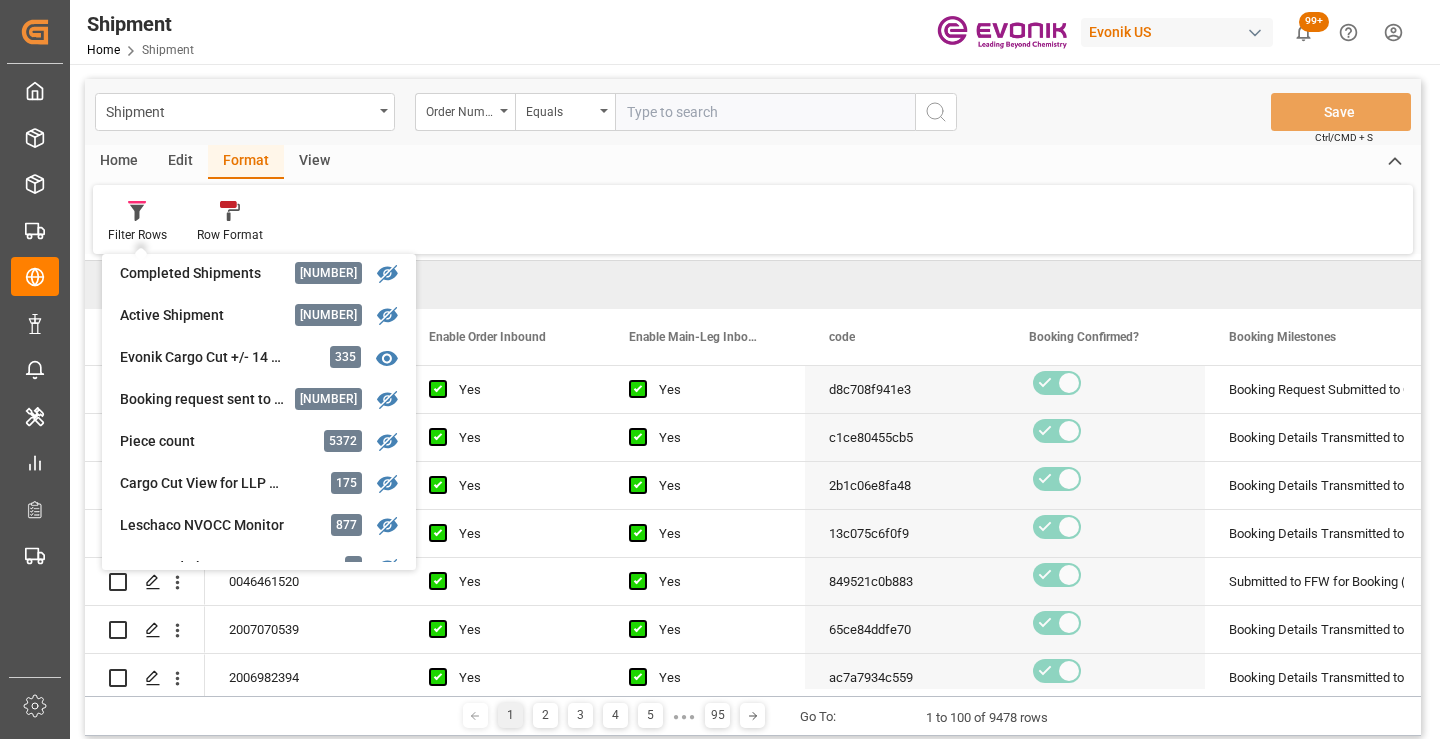 scroll, scrollTop: 0, scrollLeft: 0, axis: both 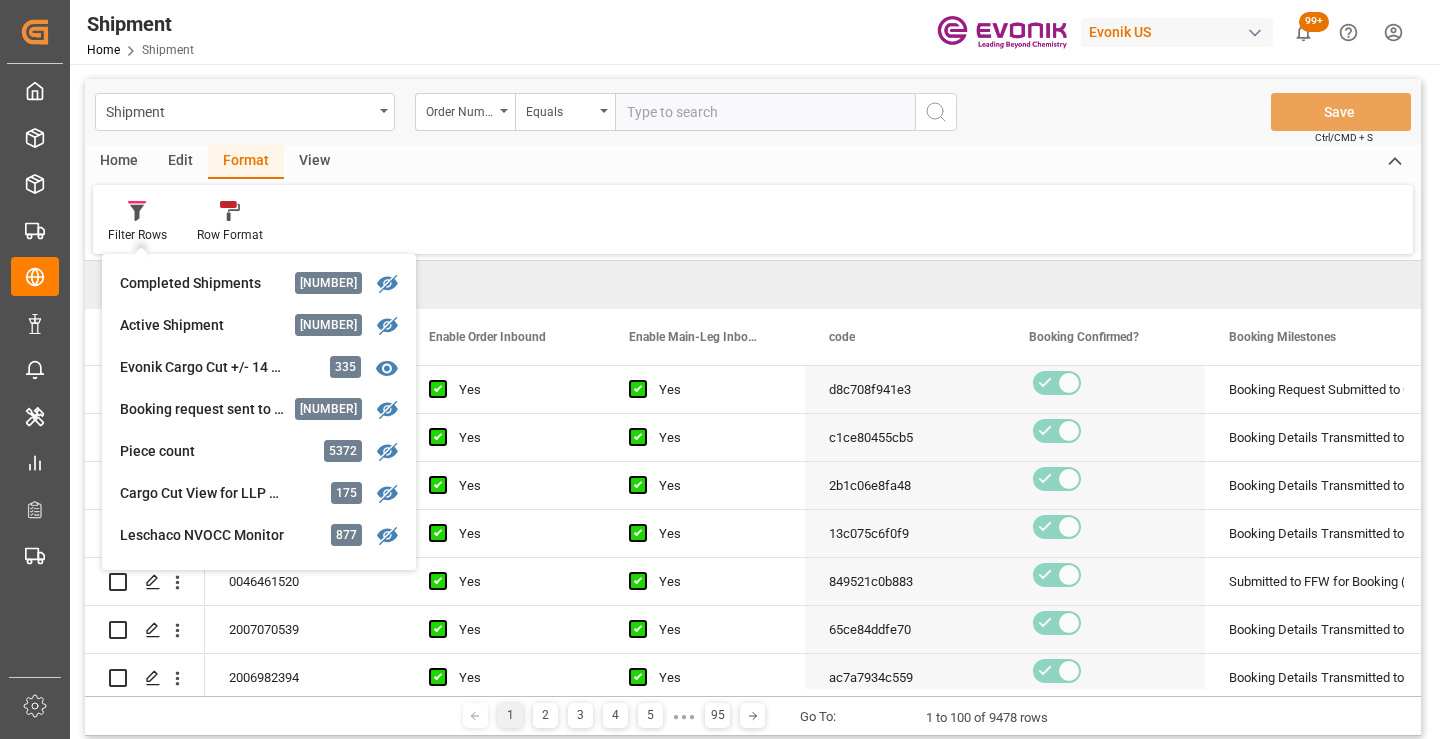click on "Filter Rows Completed Shipments [NUMBER]   Active Shipment [NUMBER]   Evonik Cargo Cut +/- [NUMBER] Days  [NUMBER]   Booking request sent to the carrier [NUMBER]   Piece count [NUMBER]   Cargo Cut View for LLP CSR -[NUMBER] and +[NUMBER] Days [NUMBER]   Leschaco NVOCC Monitor [NUMBER]   Scorecard Bkg Request Monitor [NUMBER]   RDD to ETA Filter [NUMBER]   ABS: No Init Bkg Conf Date [NUMBER]   ABS: No Bkg Req Sent Date [NUMBER]   Red Sea Template [NUMBER]   ETA > [NUMBER] Days , No ATA Entered [NUMBER]   Rolled Booking Report Template - MB [NUMBER]   Strike Report Template [NUMBER]   CIP Low Cost Carrier Filter  [NUMBER]   Scott Volume By BL and Carrier View [NUMBER]   Evonik Export Volume [NUMBER]   ETD> [NUMBER] Days Past,No Cost Msg Sent [NUMBER]   A&O Weekly Report Filter [NUMBER]   Evonik Active ETD No Deliveries [NUMBER]   ETD < [NUMBER] Days,No Del # Rec'd [NUMBER]   Cost Message Filter [NUMBER]   Drayage Appointment Monitor [NUMBER]   Error on Initial Sales Order to Evonik [NUMBER]   Booking confirmation from carrier on FF(DG) [NUMBER]   Booking confirmation from carrier on FF(Non DG) [NUMBER]   Booking confirmation received from FF [NUMBER]   Shipping instructions sent to carrier [NUMBER]" at bounding box center [753, 219] 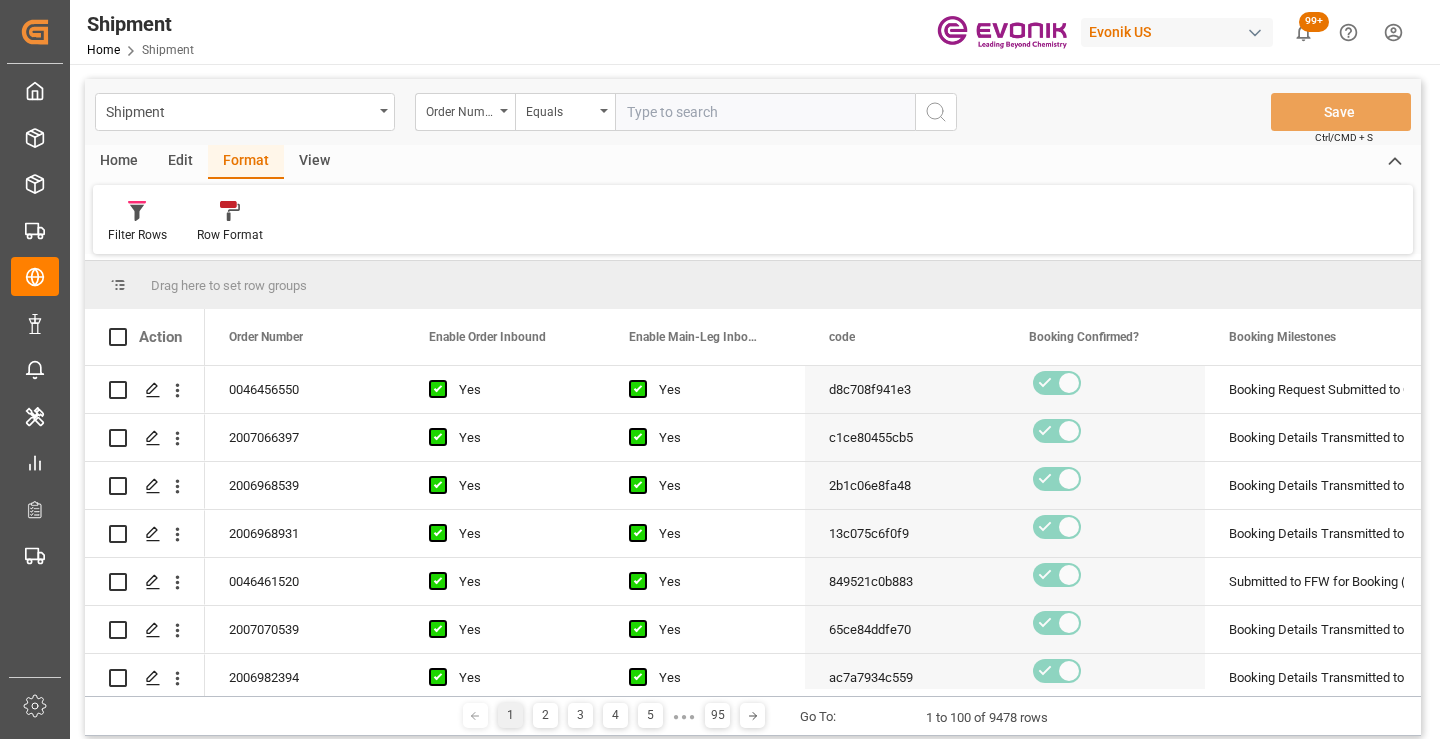click on "Home" at bounding box center (119, 162) 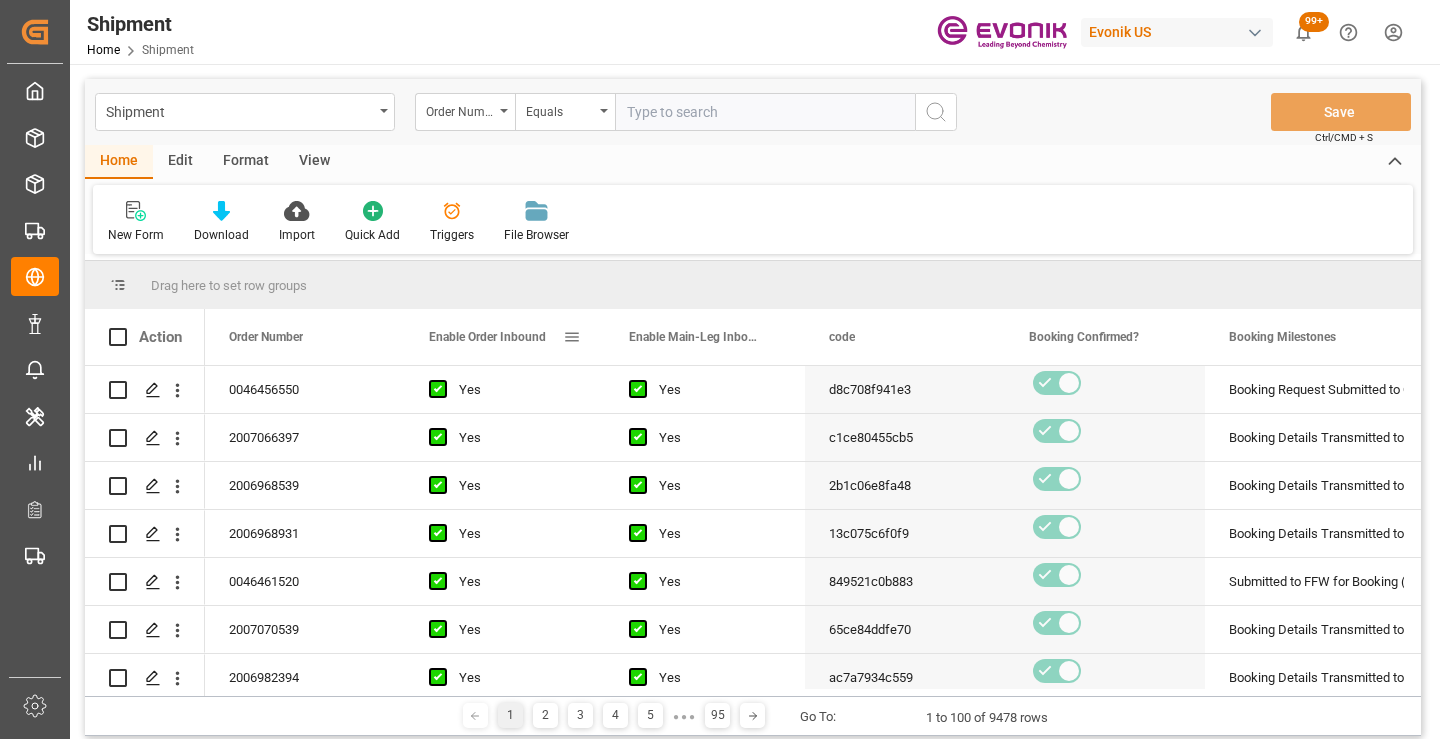 click on "Enable Order Inbound" at bounding box center (487, 337) 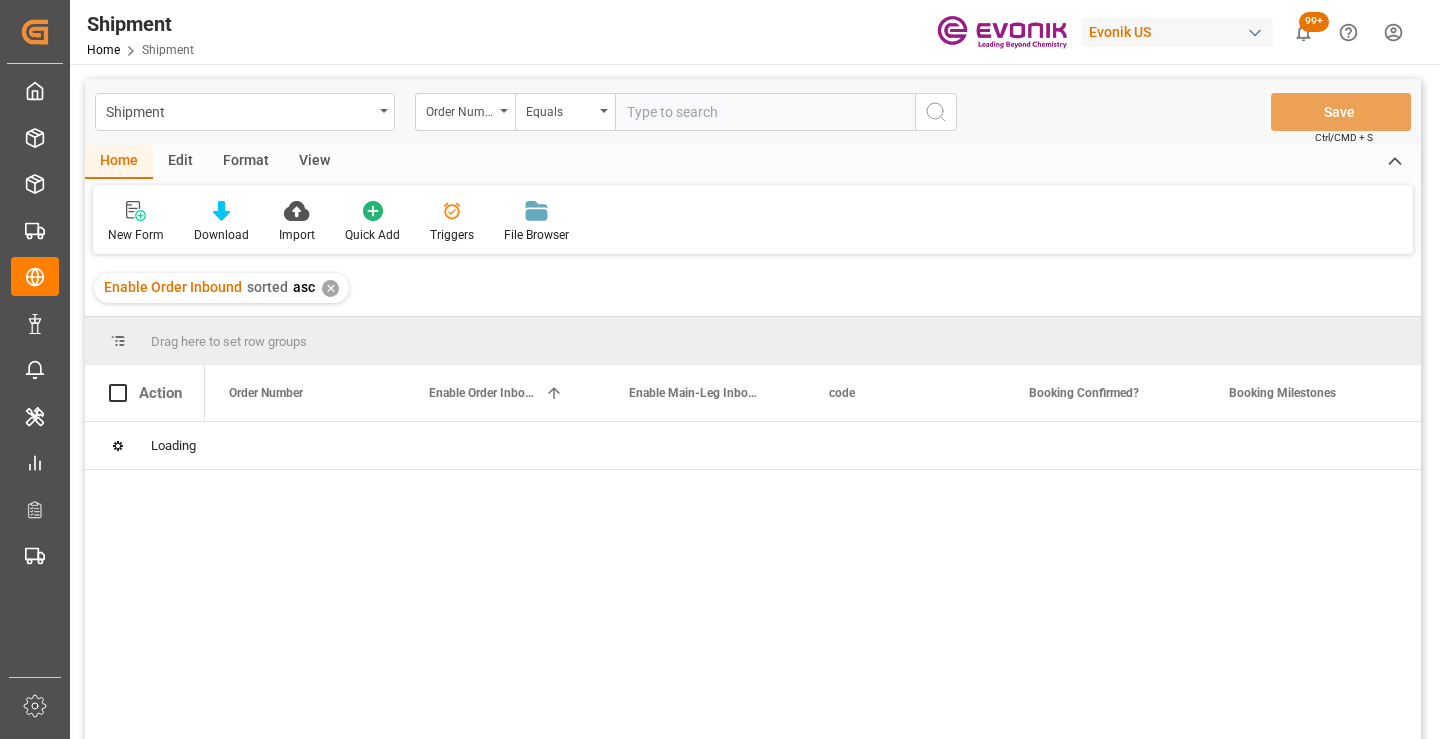 click on "✕" at bounding box center (330, 288) 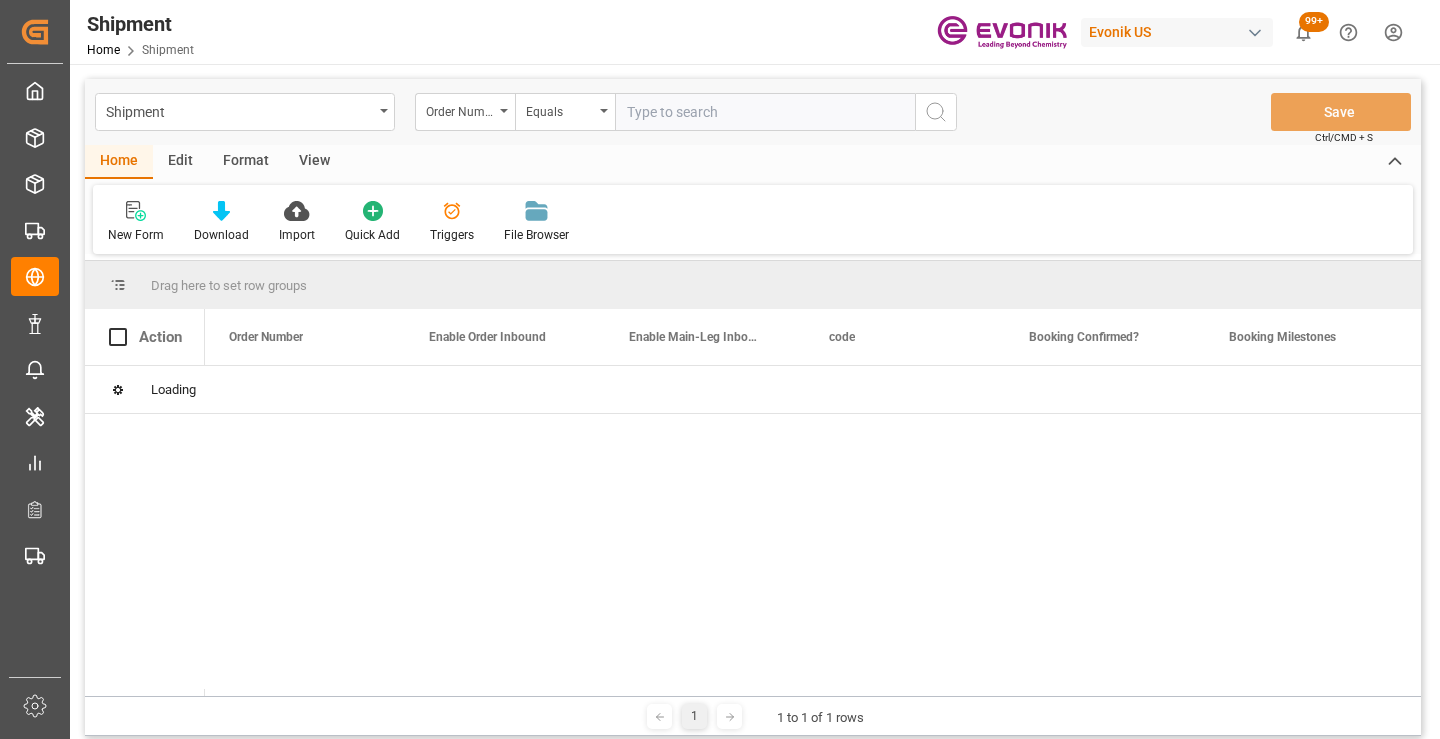 click on "Format" at bounding box center [246, 162] 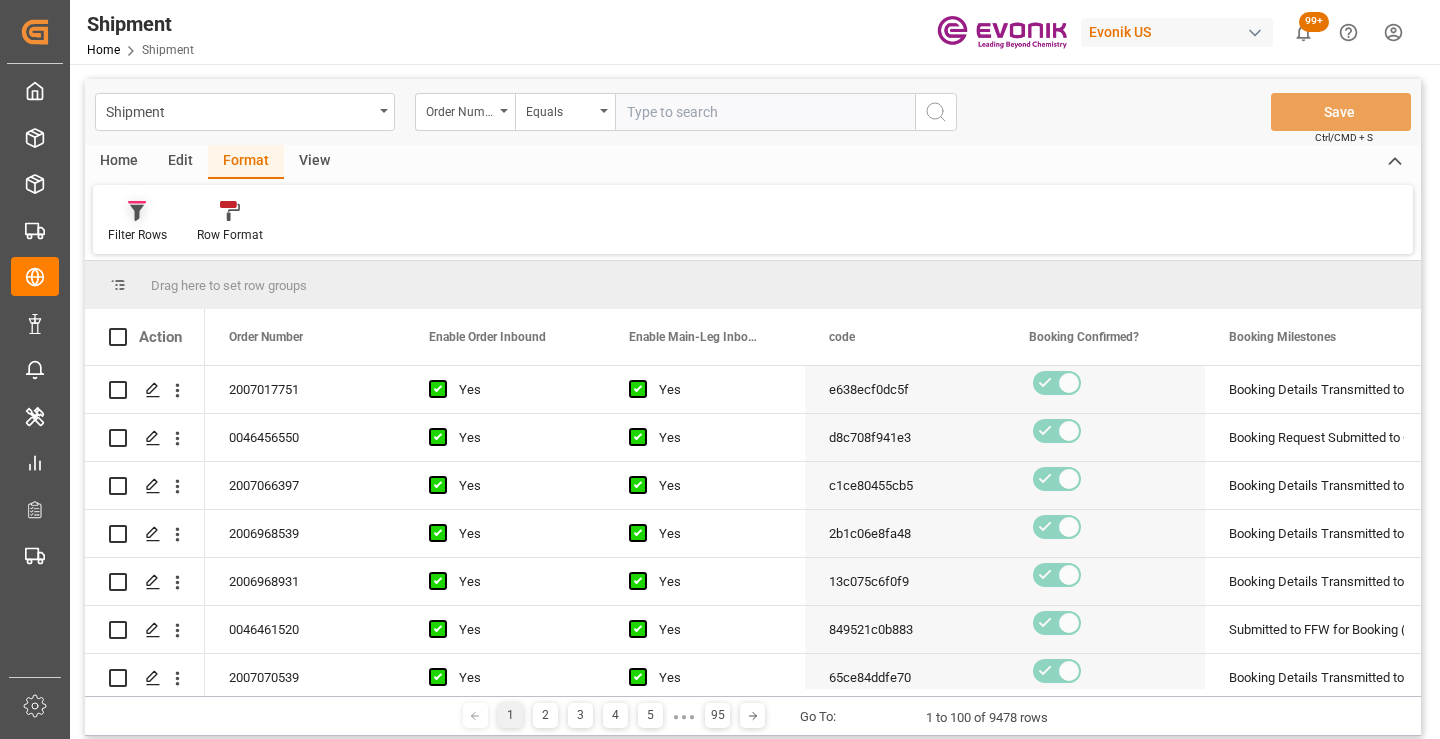 click at bounding box center [137, 213] 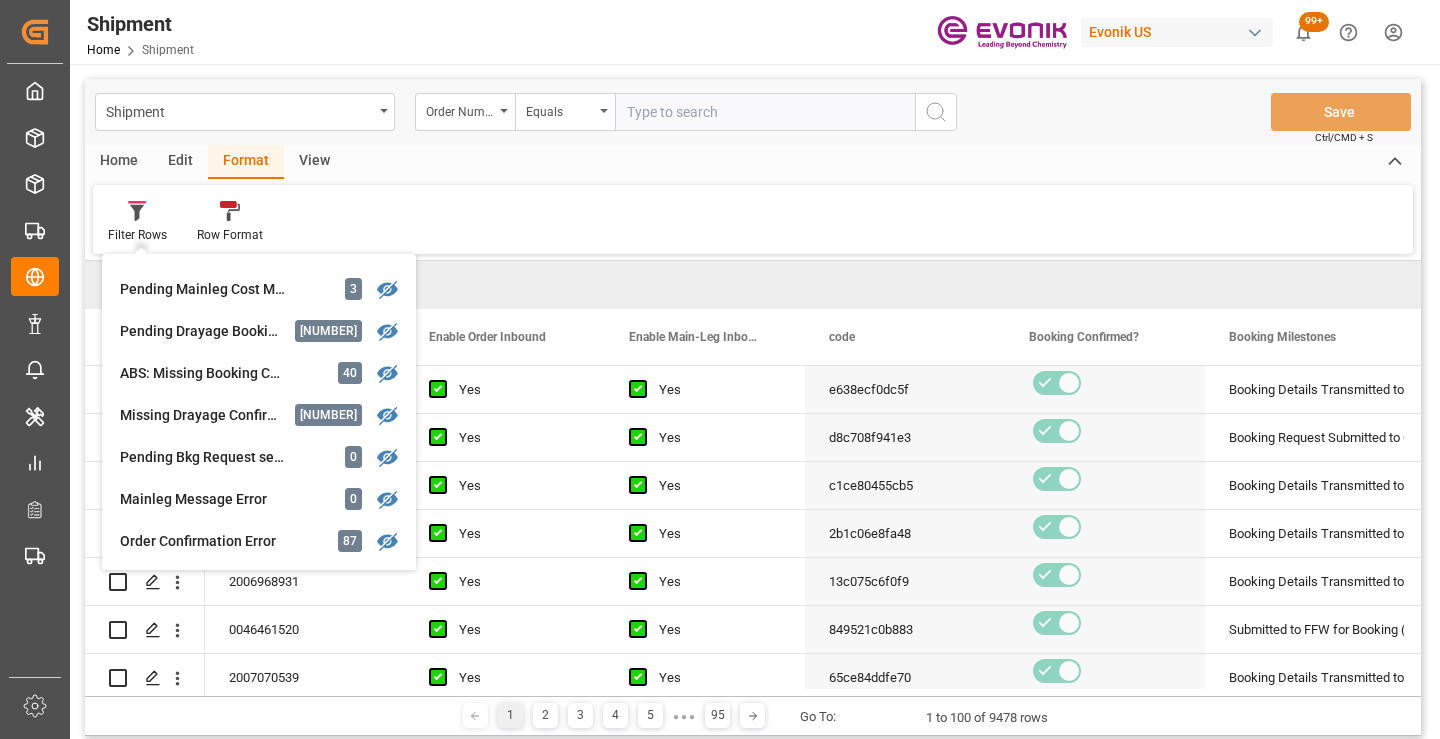 scroll, scrollTop: 2010, scrollLeft: 0, axis: vertical 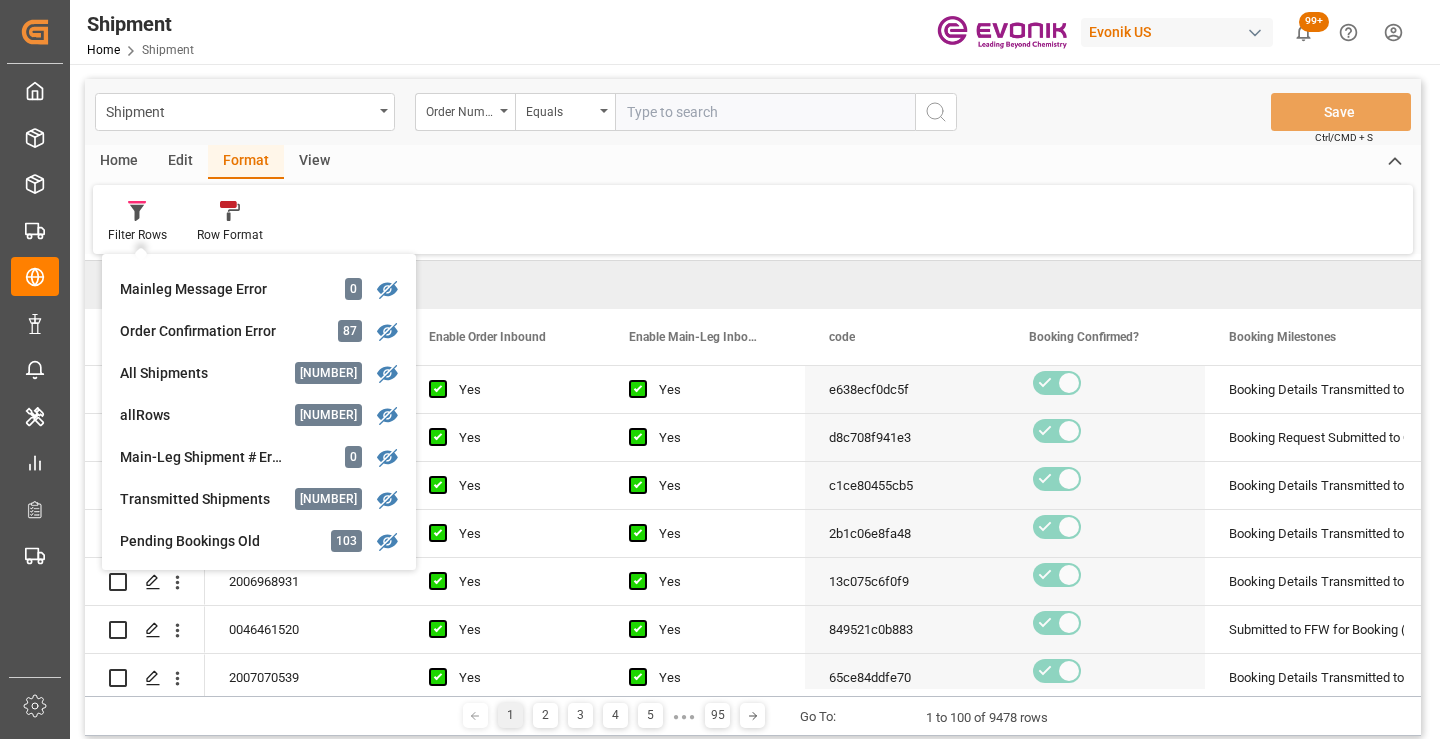 click on "Home" at bounding box center [119, 162] 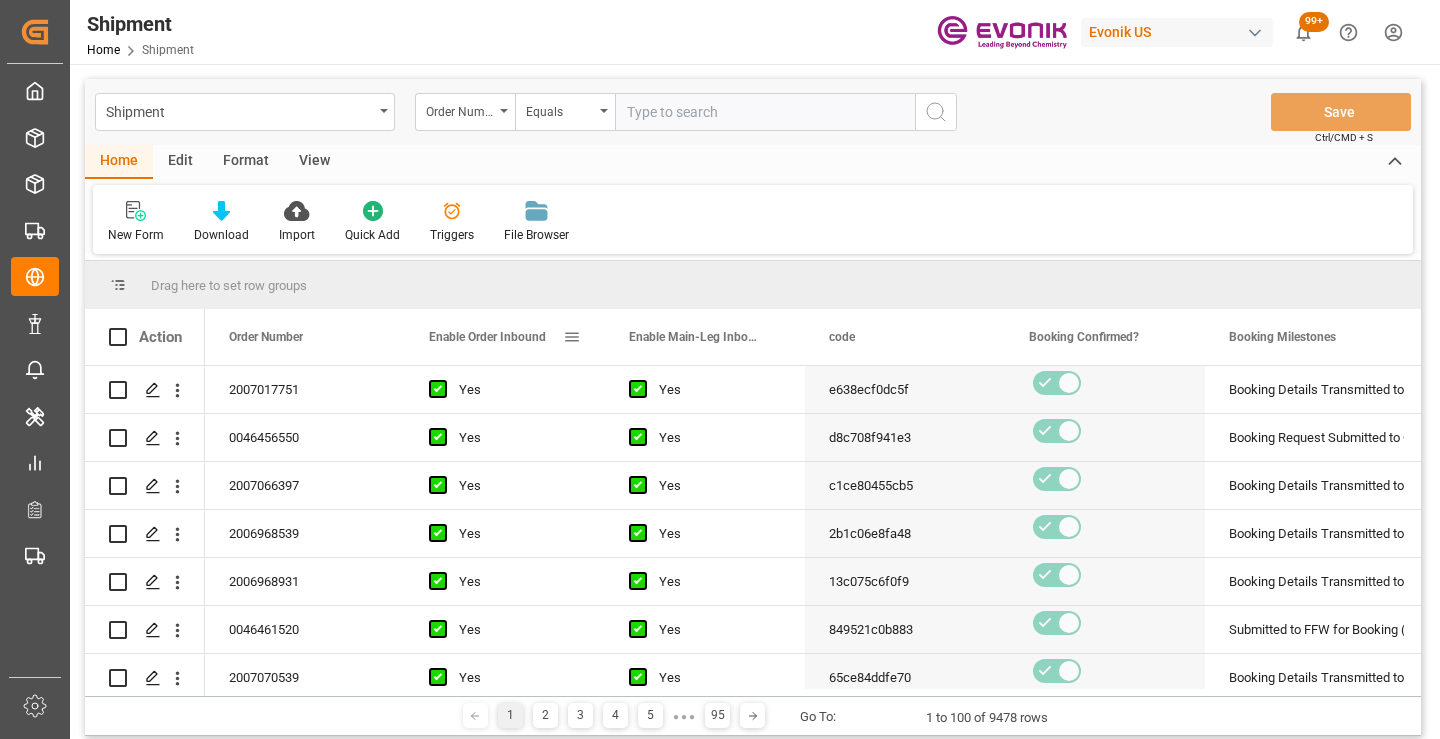 click at bounding box center [572, 337] 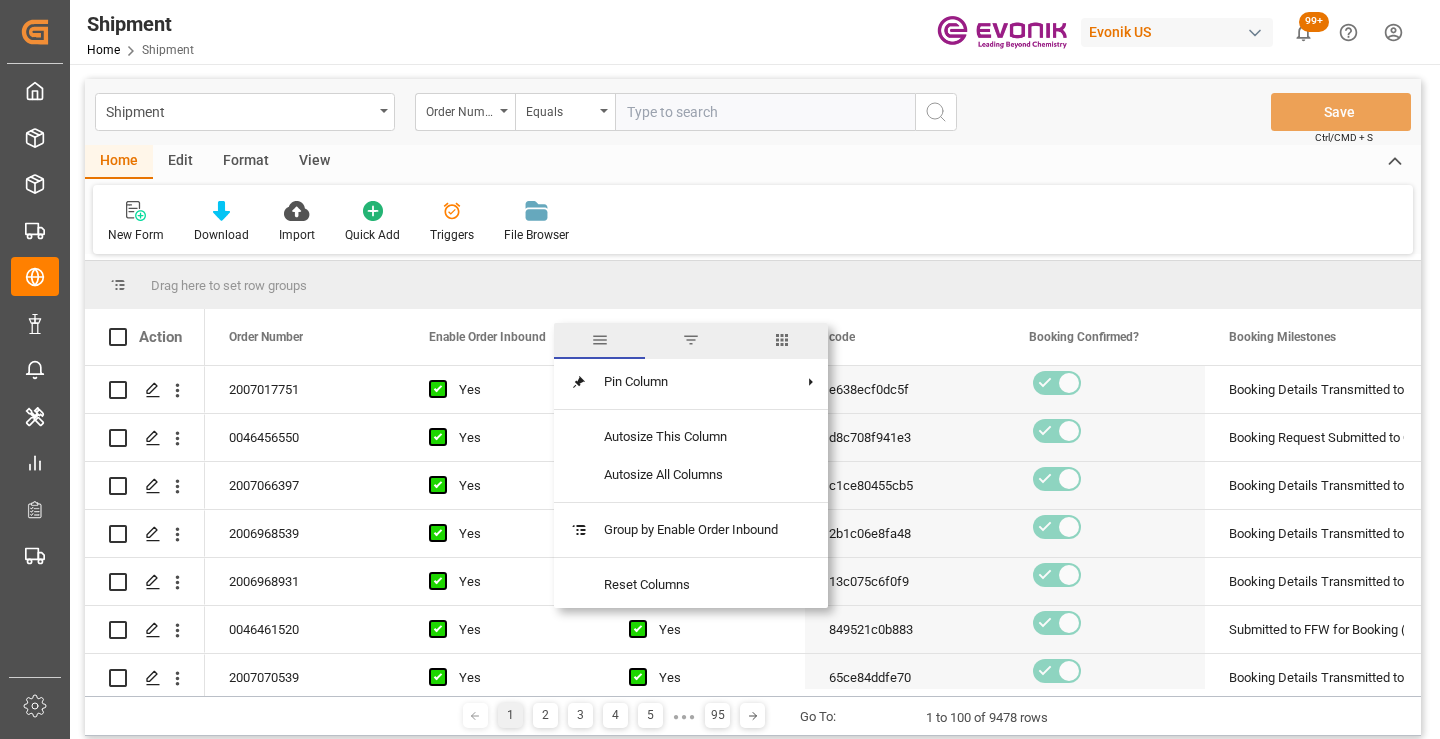 click at bounding box center (782, 341) 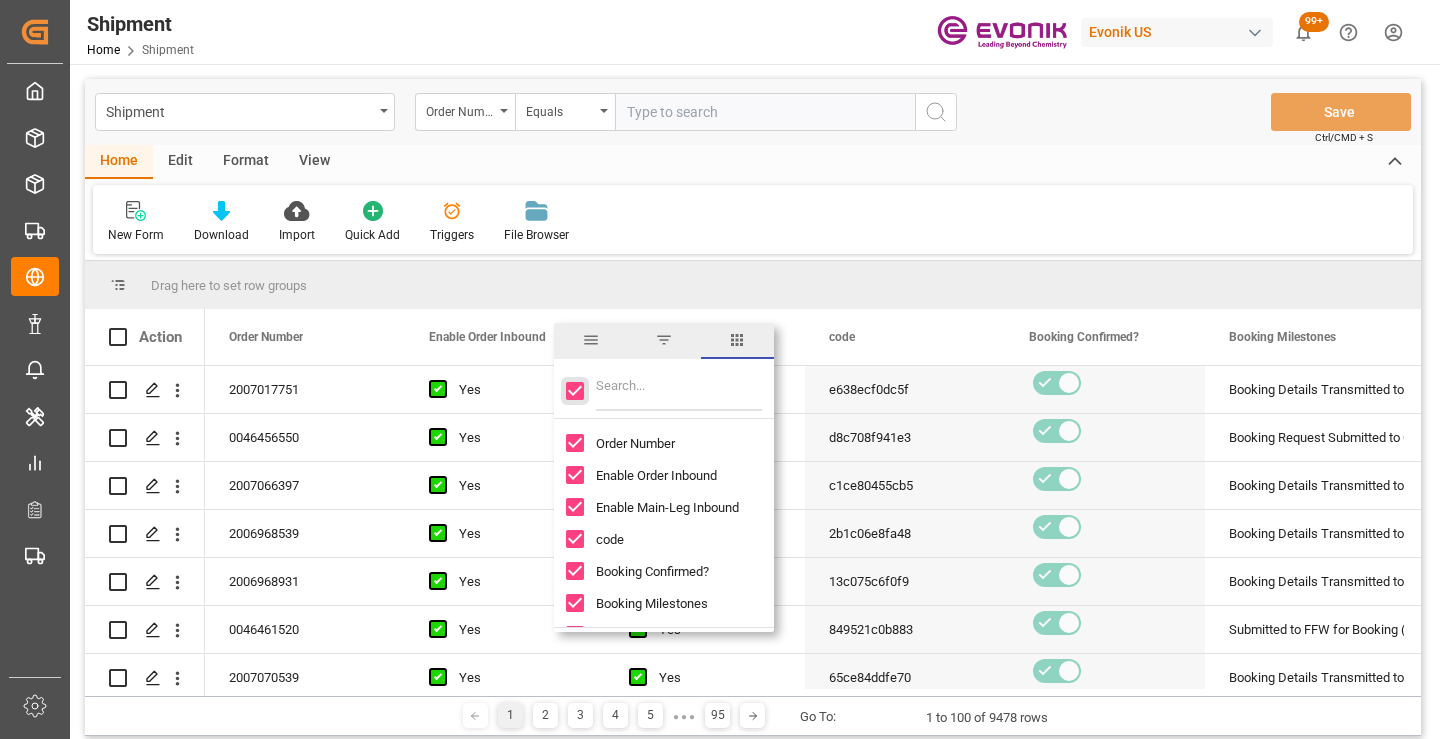 click at bounding box center (575, 391) 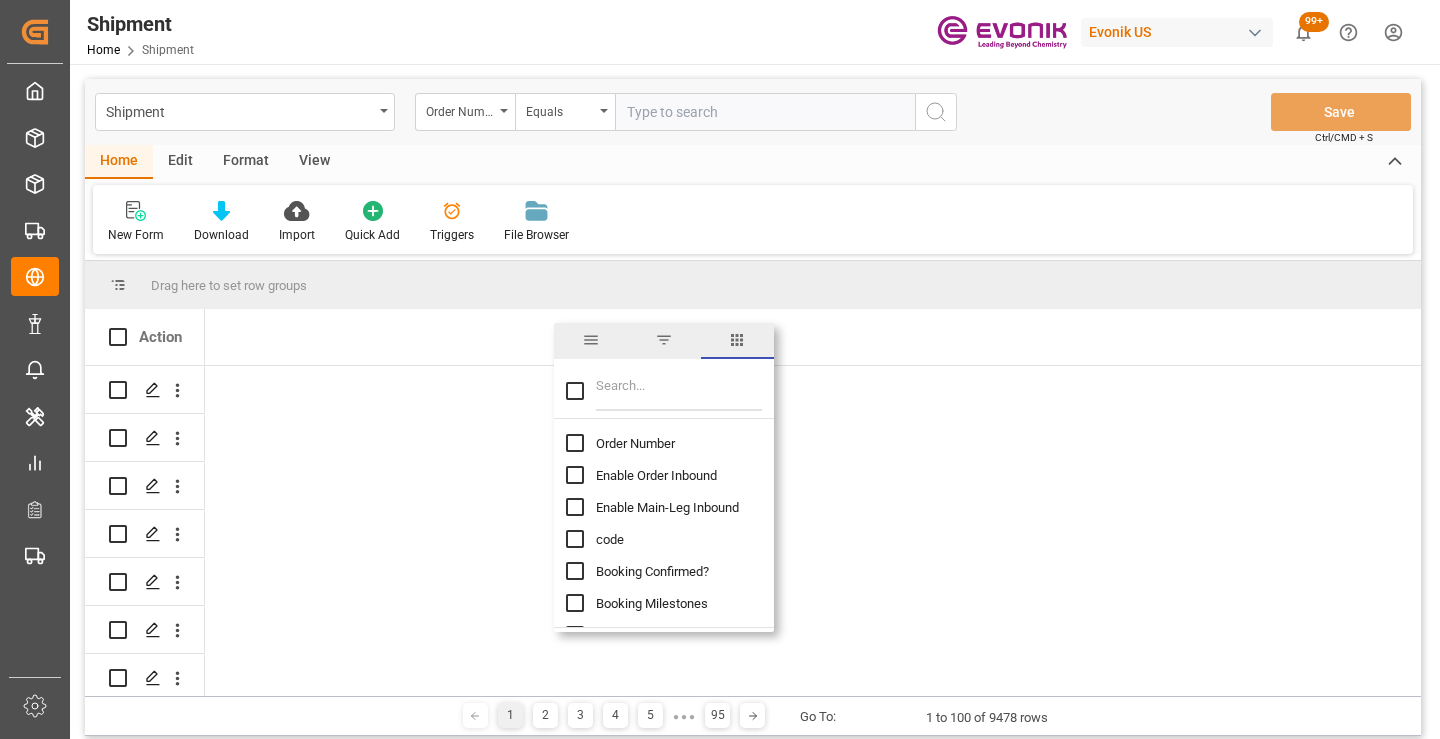 click on "Order Number" at bounding box center [635, 443] 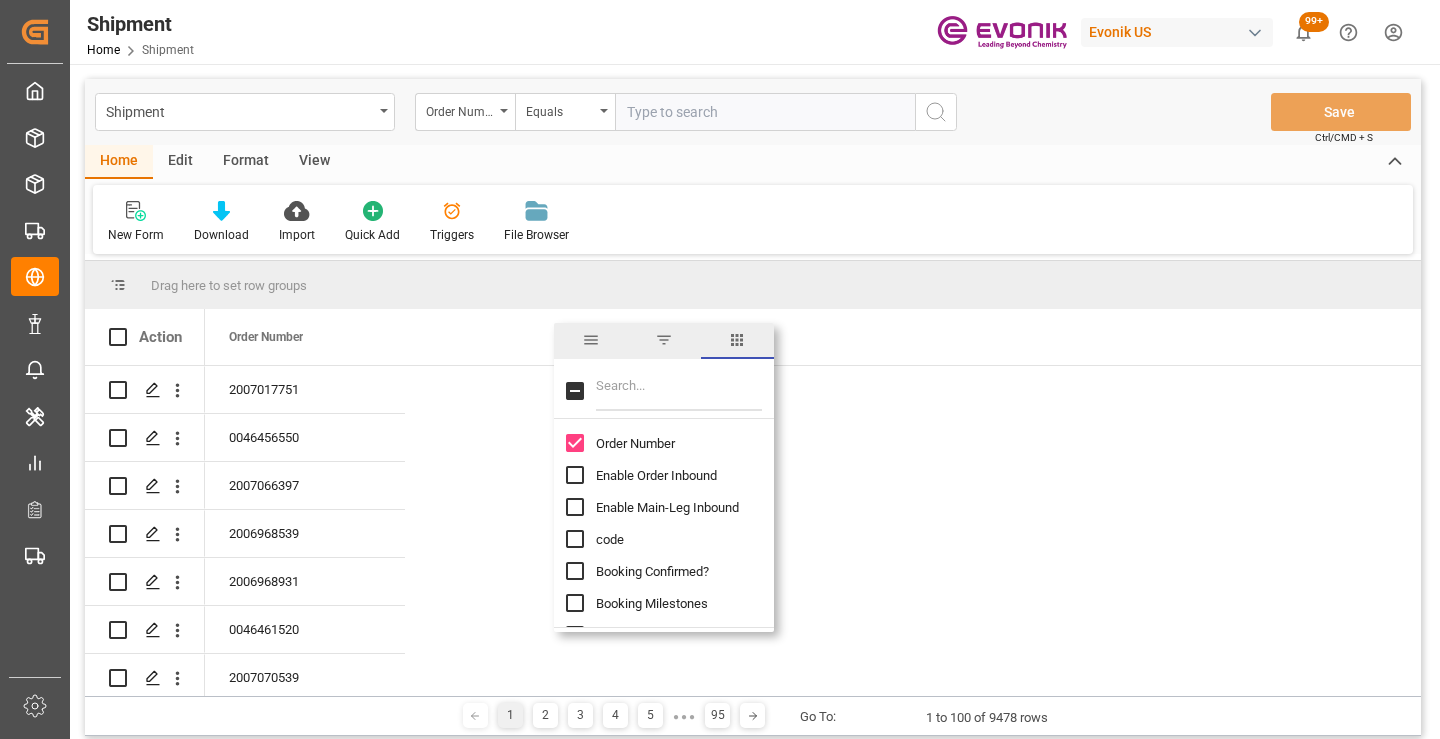 click at bounding box center [679, 391] 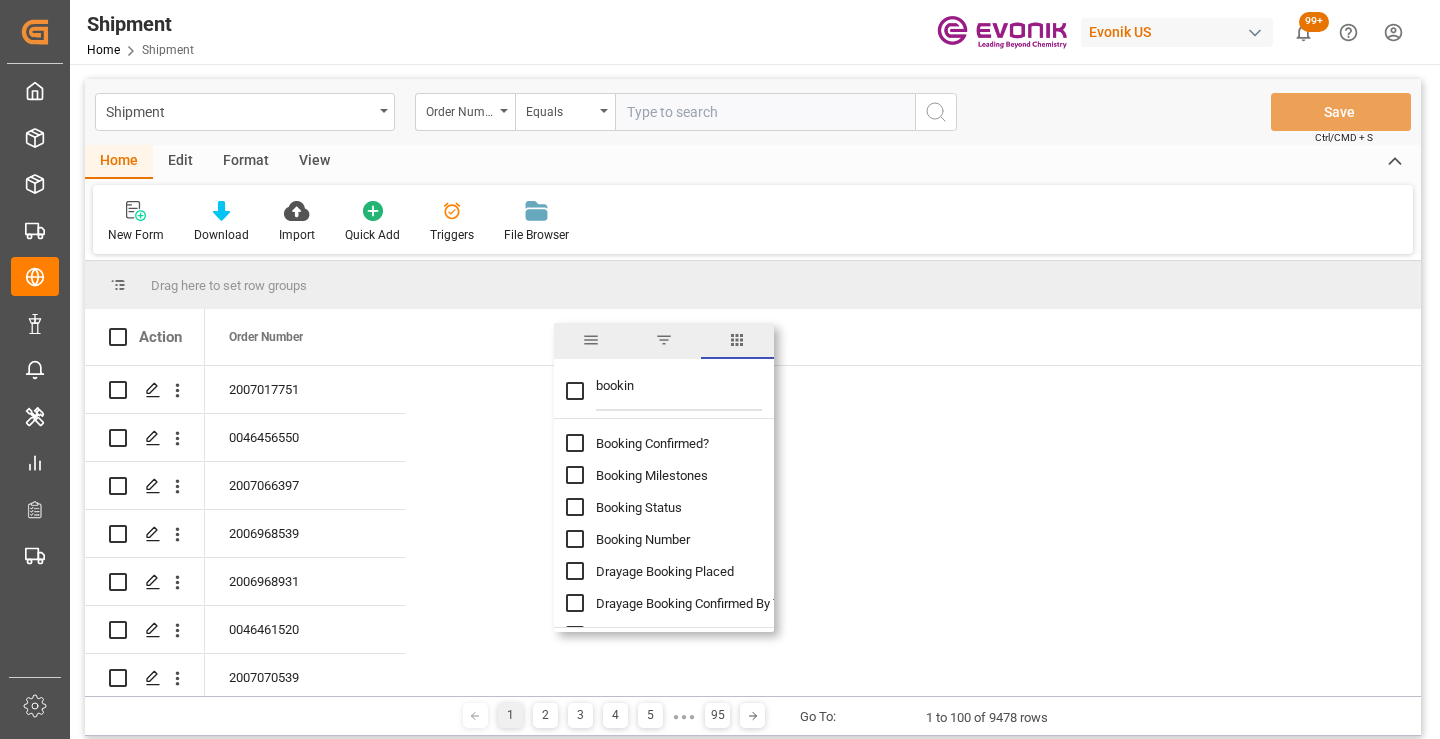 click on "Booking Number" at bounding box center (643, 539) 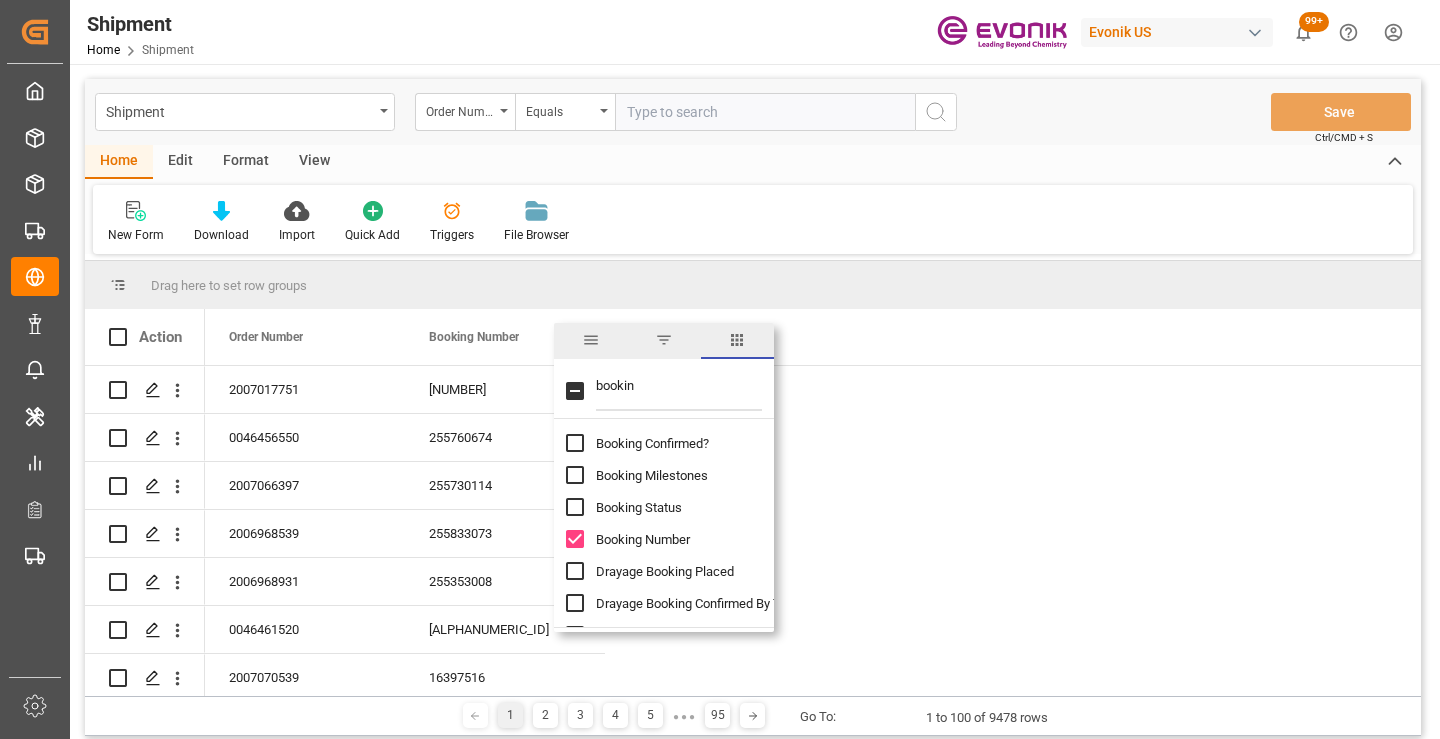 click on "bookin" at bounding box center [679, 391] 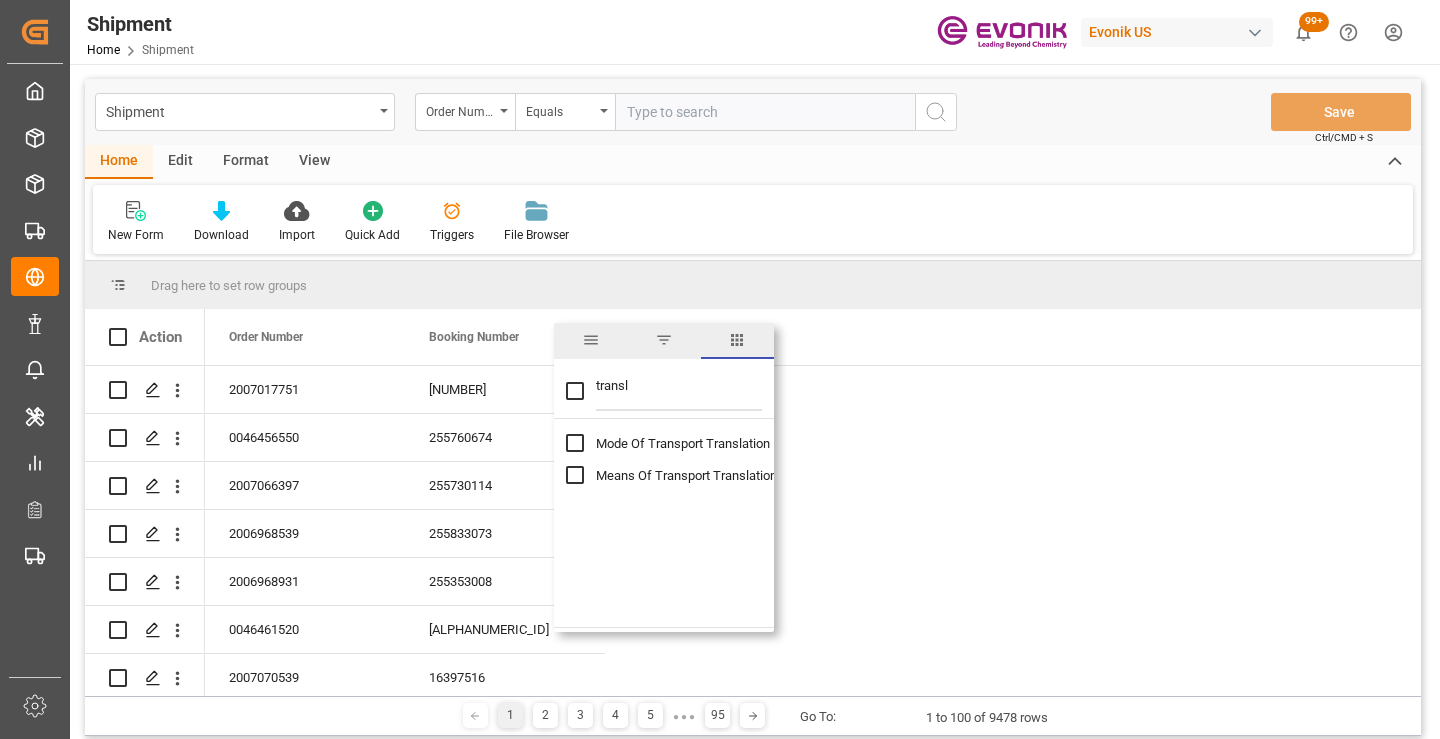 type on "transl" 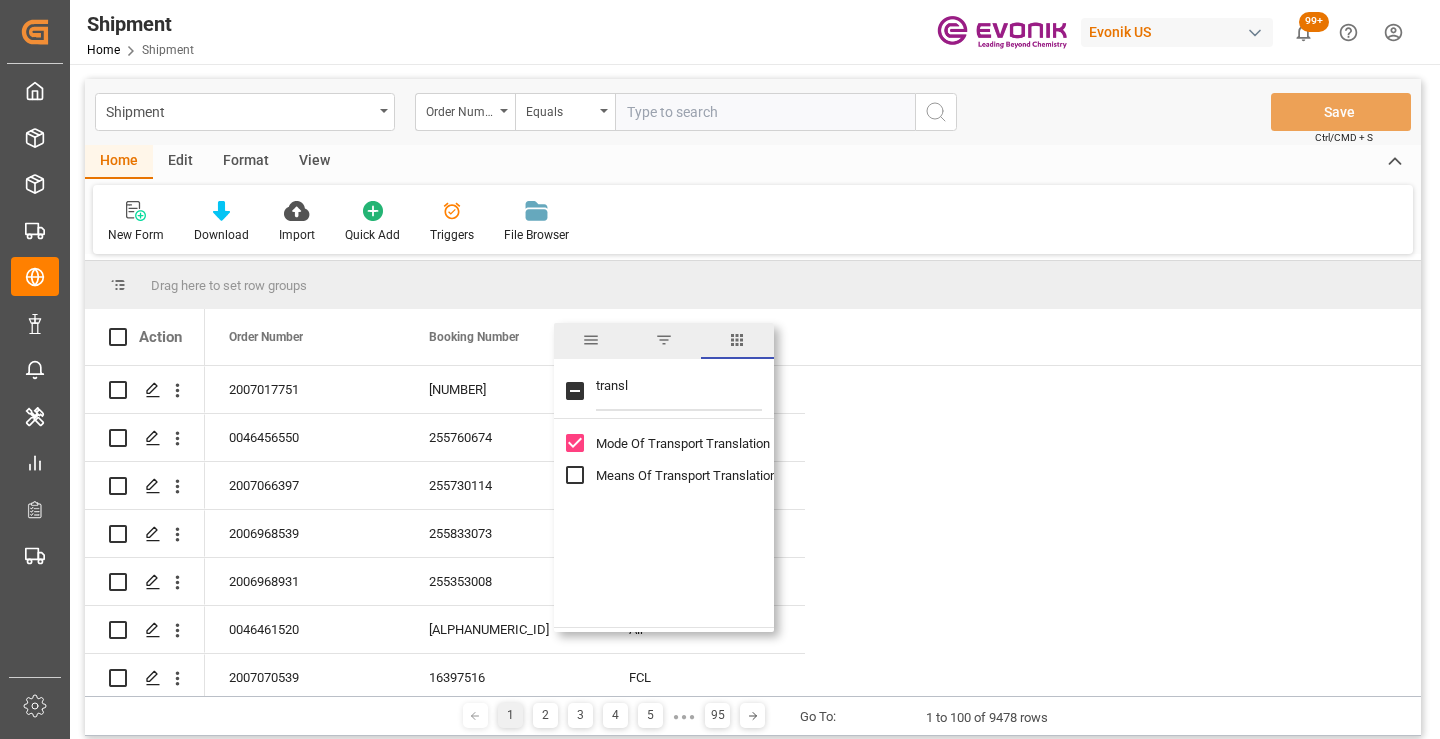 click on "New Form Download Import Quick Add Triggers File Browser" at bounding box center [753, 219] 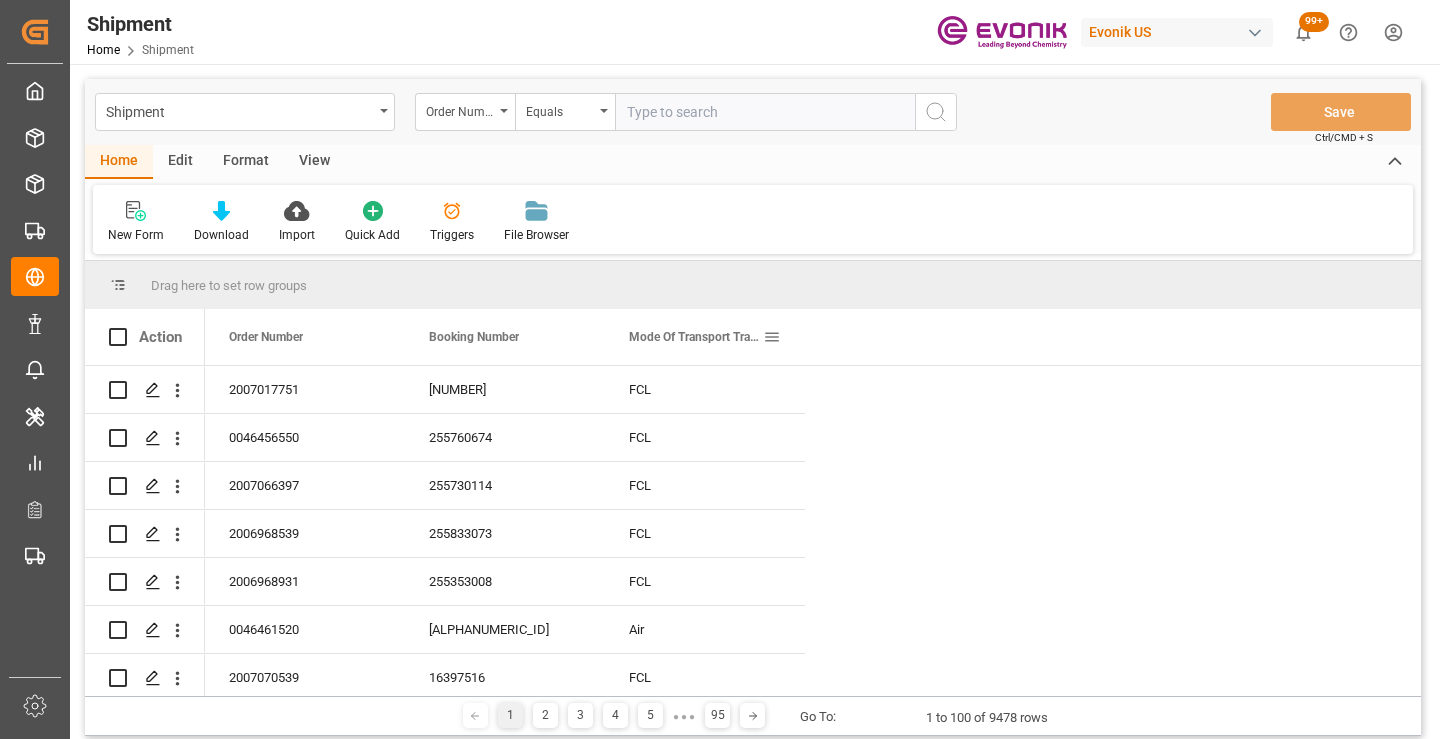click on "Mode Of Transport Translation" at bounding box center [705, 337] 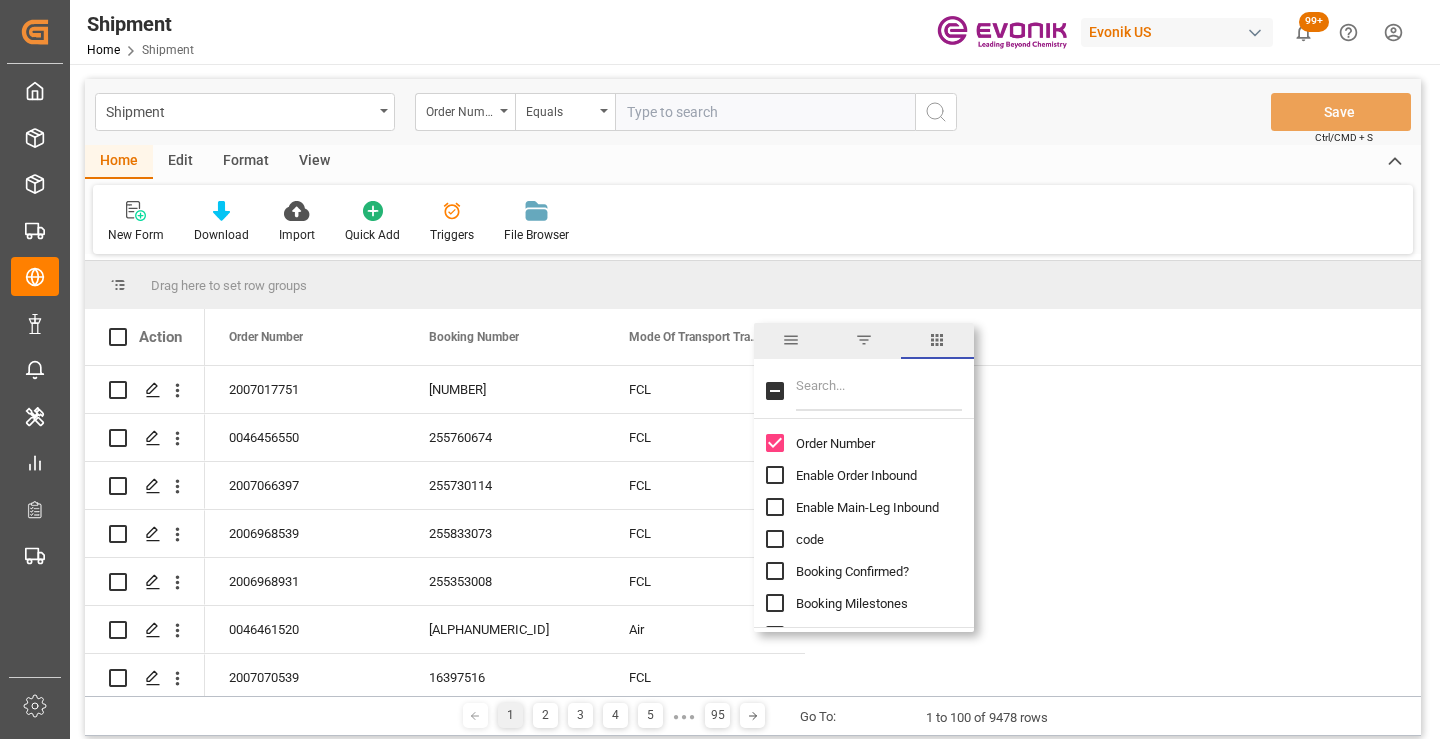 click at bounding box center (879, 391) 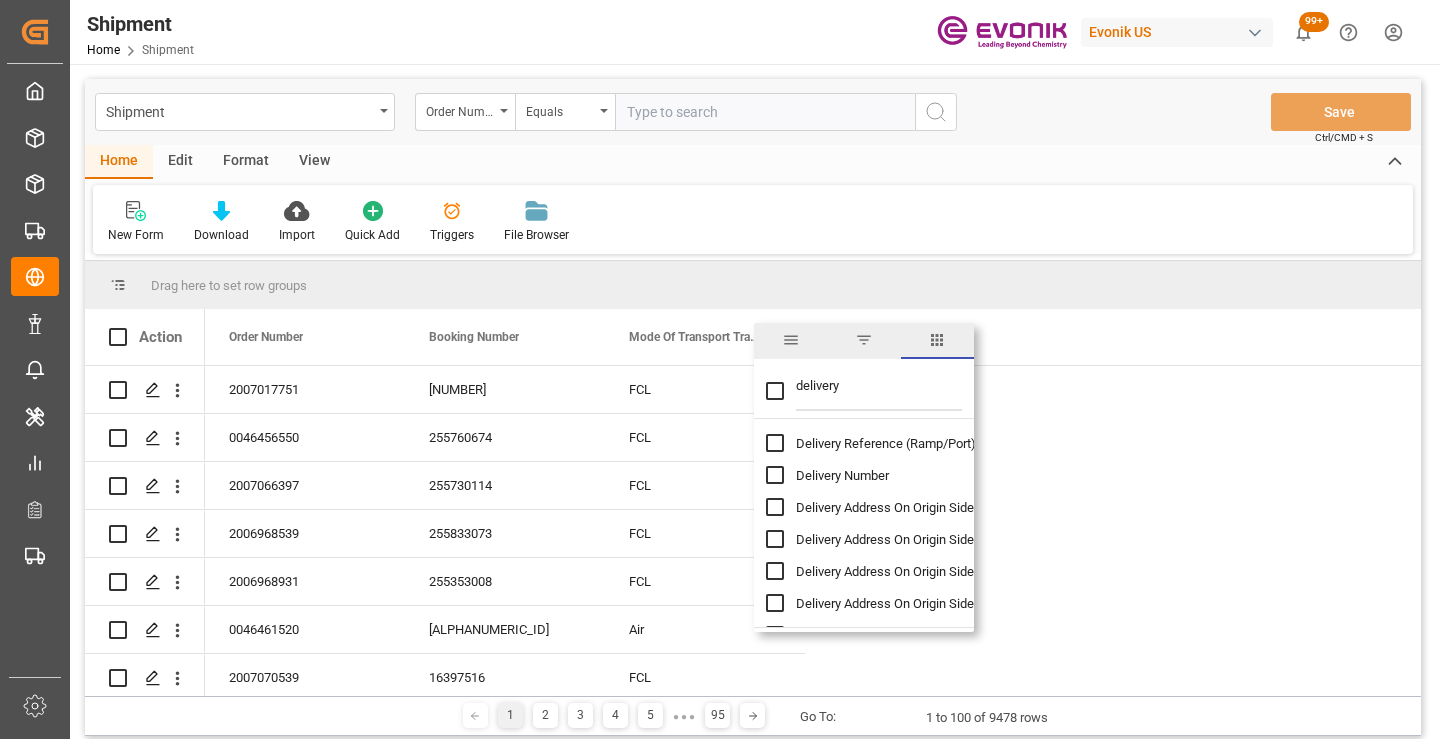 click on "Delivery Number" at bounding box center [842, 475] 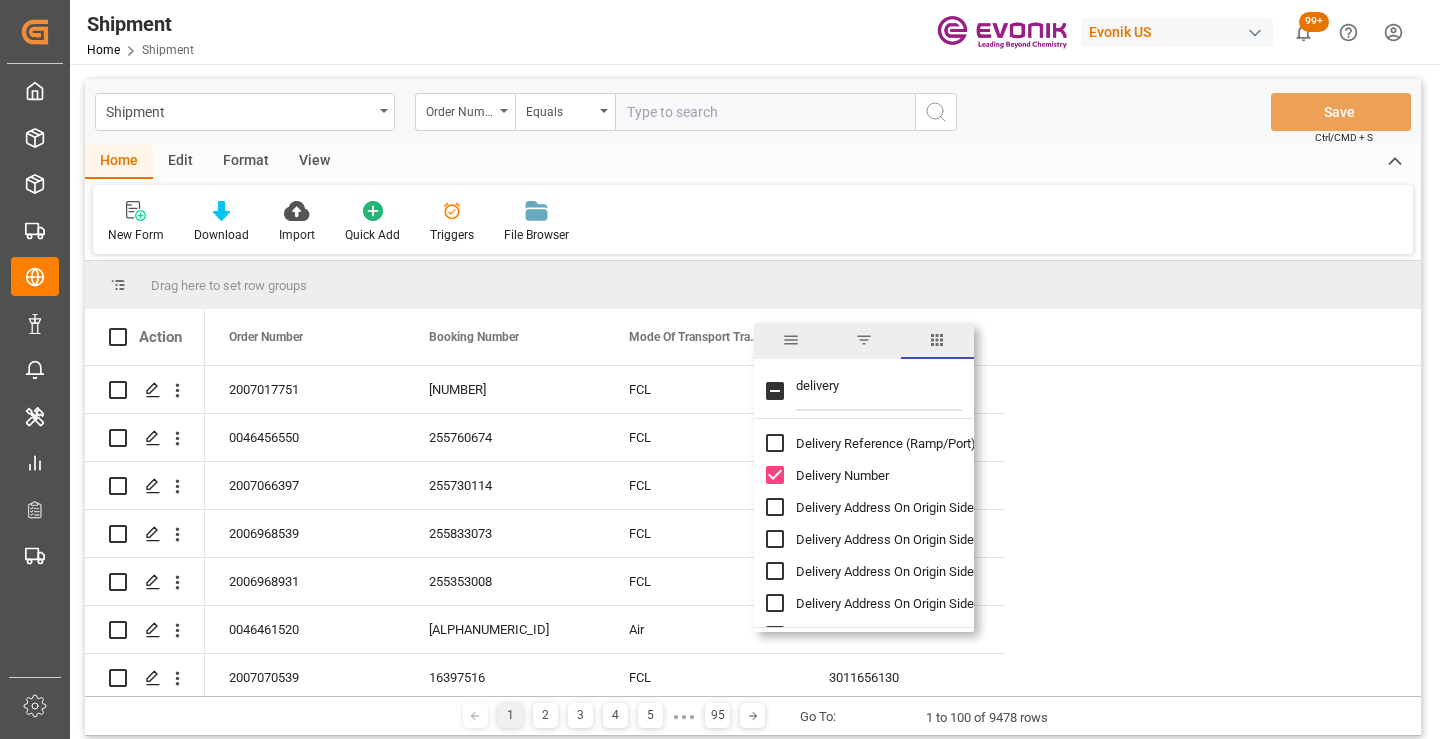 click on "delivery" at bounding box center [879, 391] 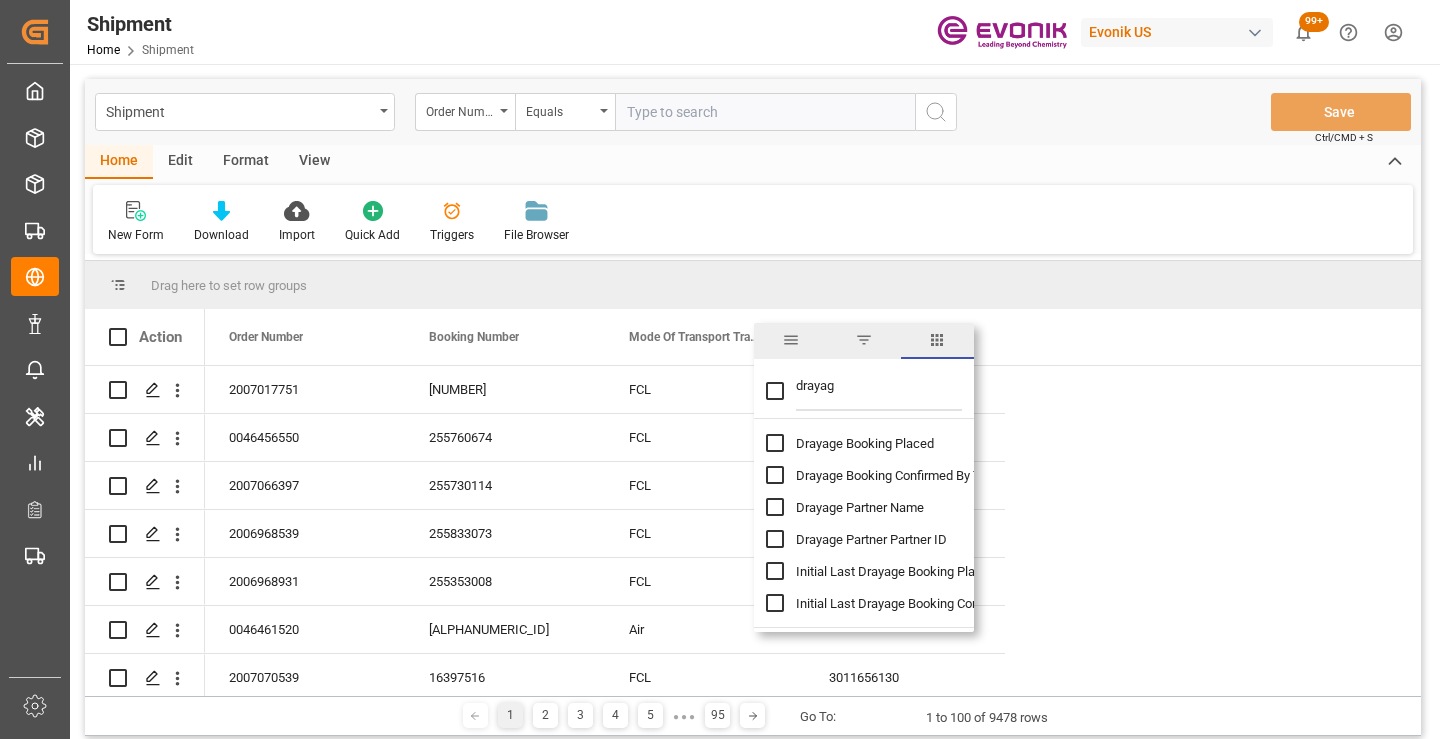 click on "Drayage Partner Name" at bounding box center (860, 507) 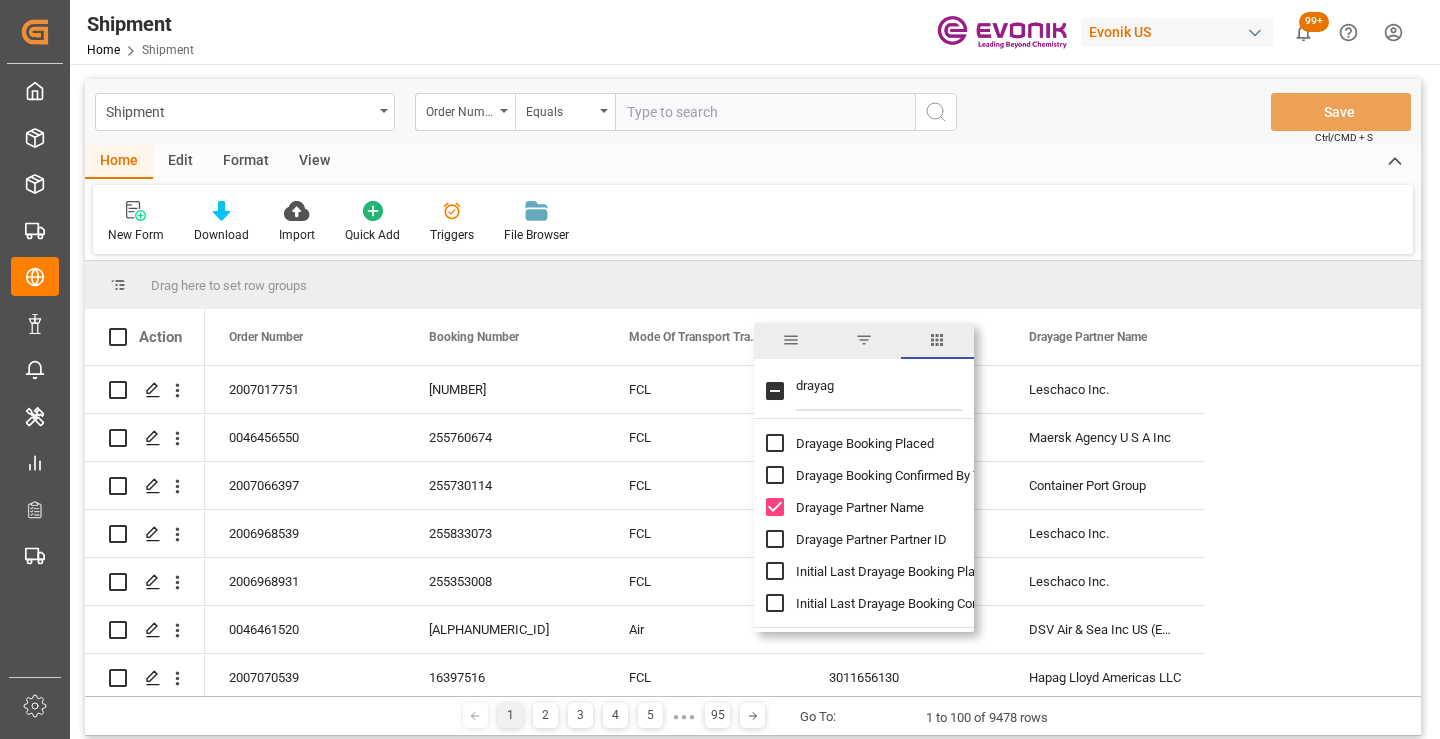 click on "drayag" at bounding box center (879, 391) 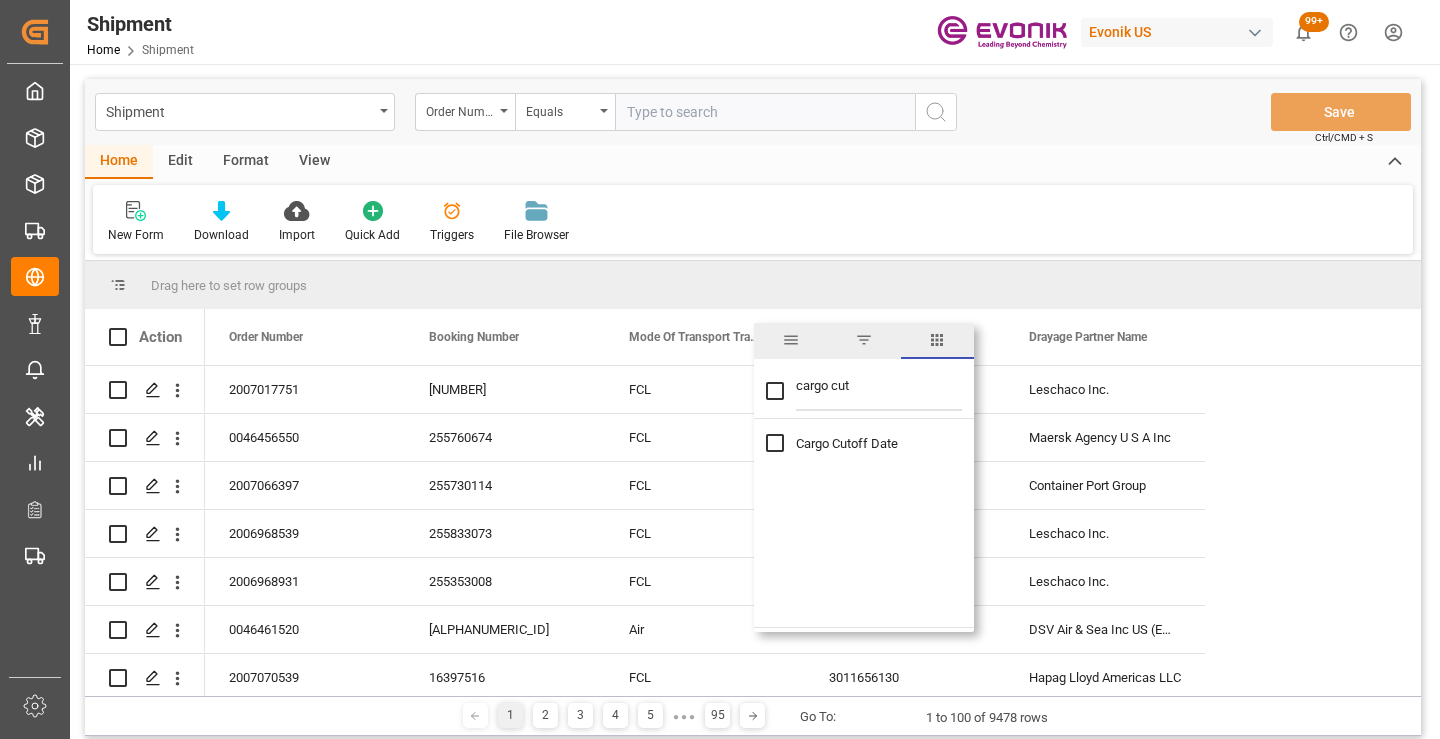 click on "Cargo Cutoff Date" at bounding box center (847, 443) 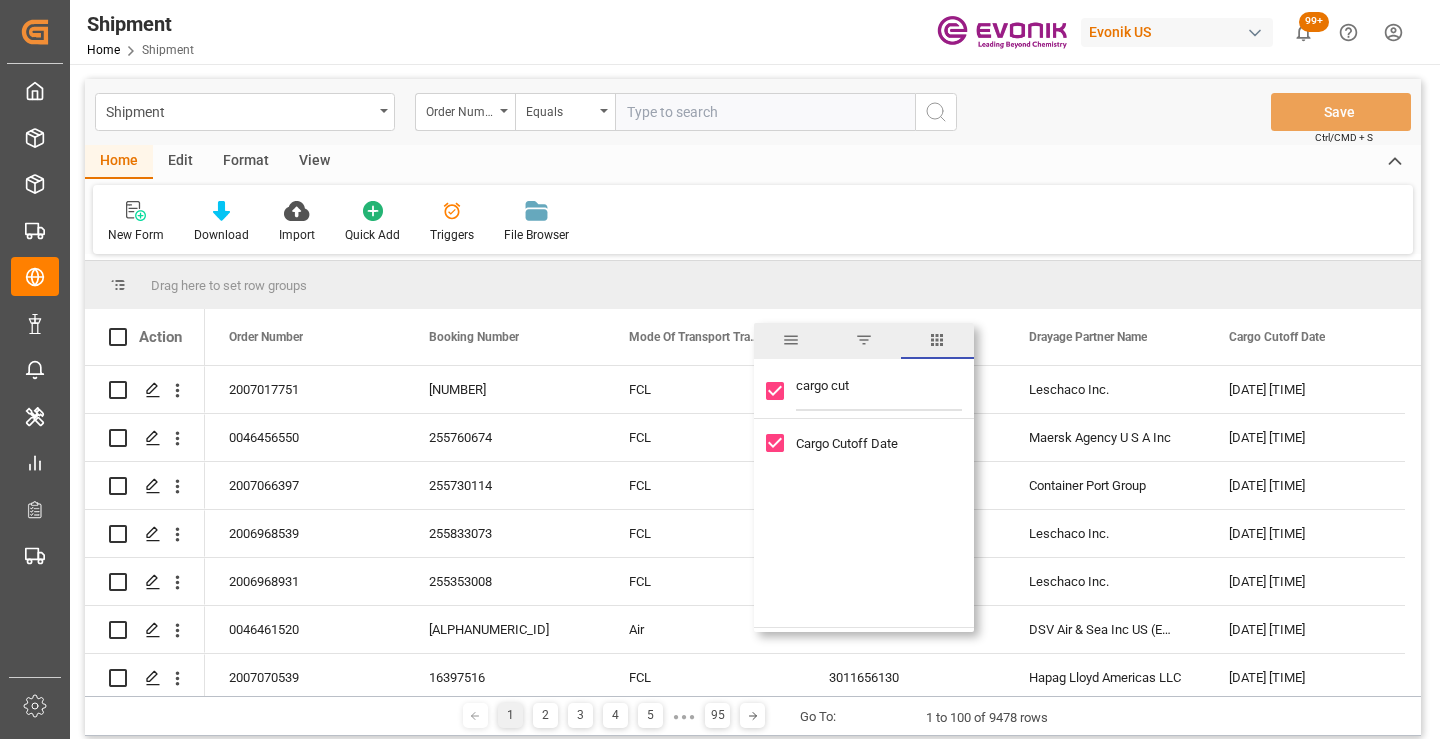 drag, startPoint x: 861, startPoint y: 389, endPoint x: 780, endPoint y: 389, distance: 81 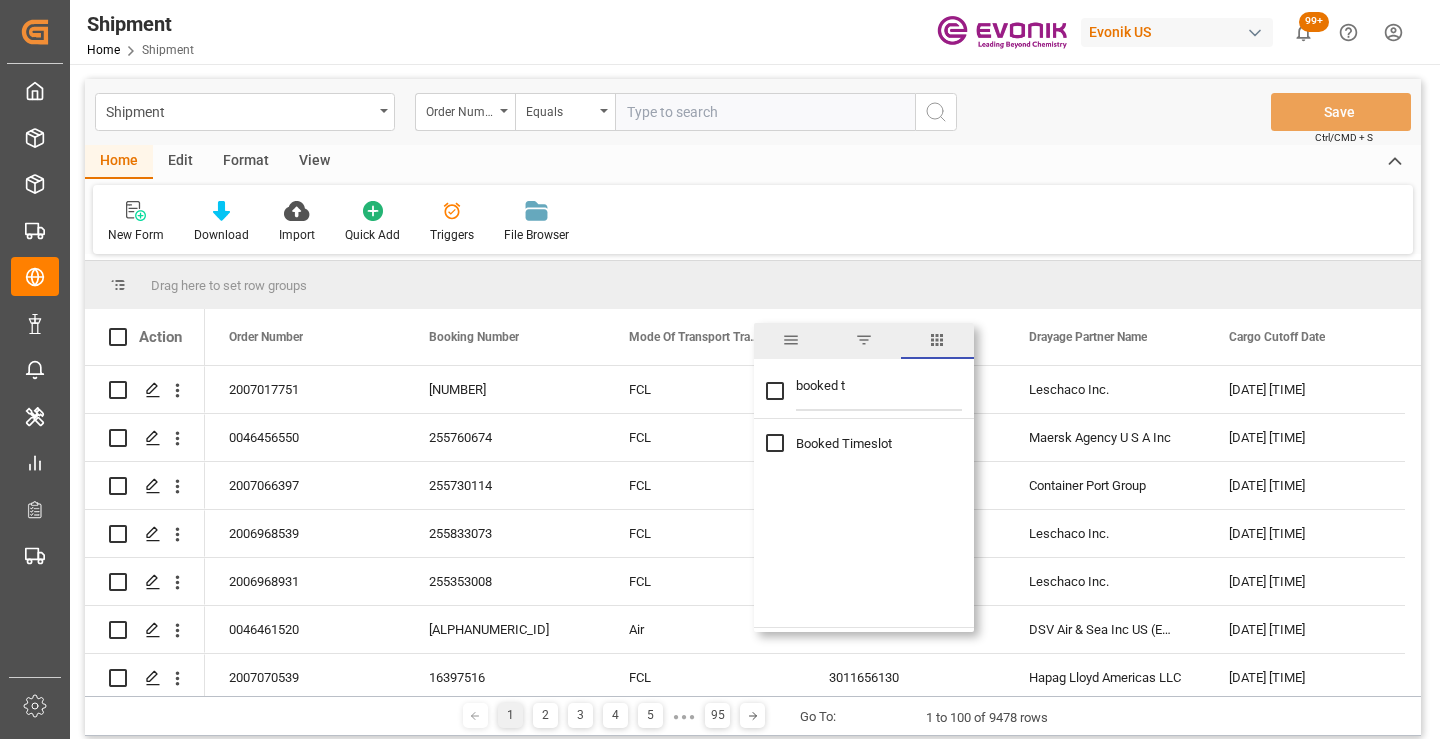 click on "Booked Timeslot" at bounding box center (844, 443) 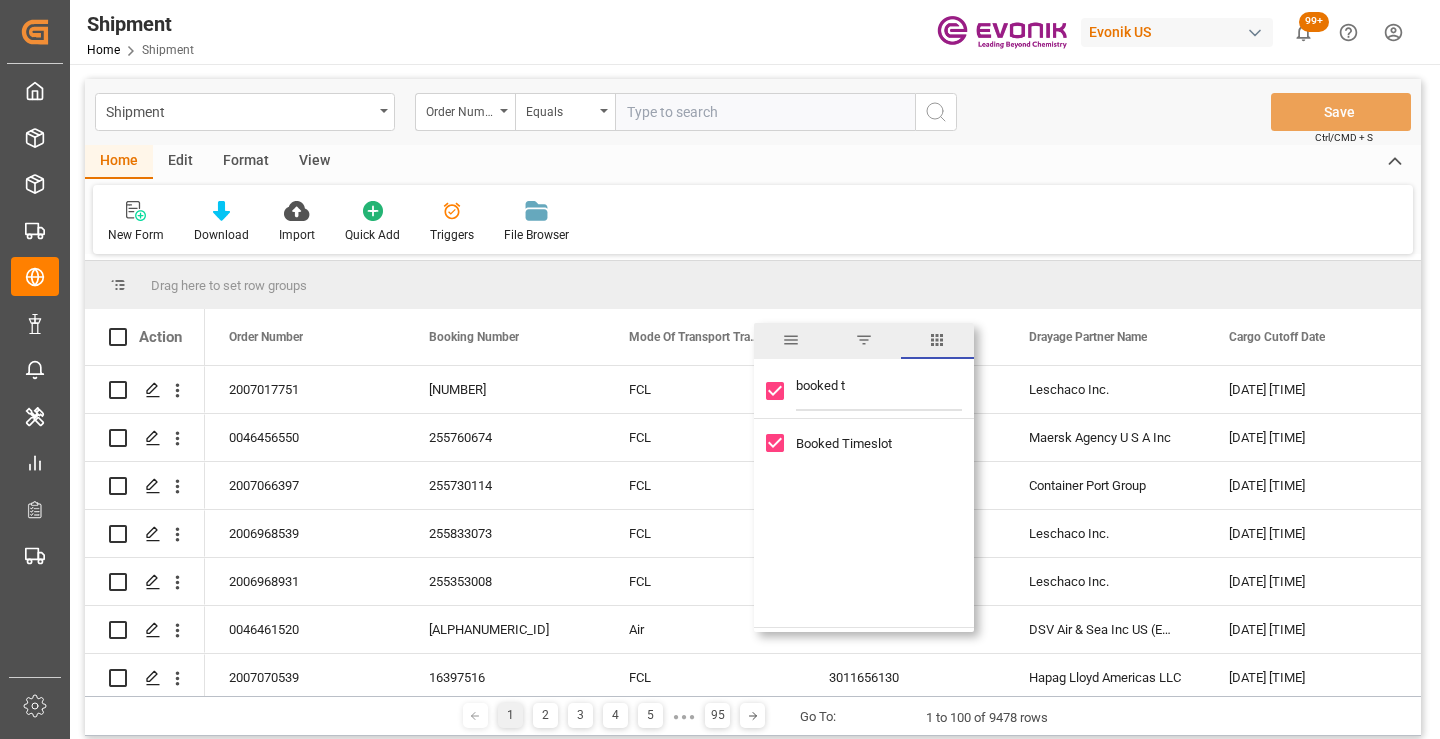 drag, startPoint x: 863, startPoint y: 387, endPoint x: 797, endPoint y: 391, distance: 66.1211 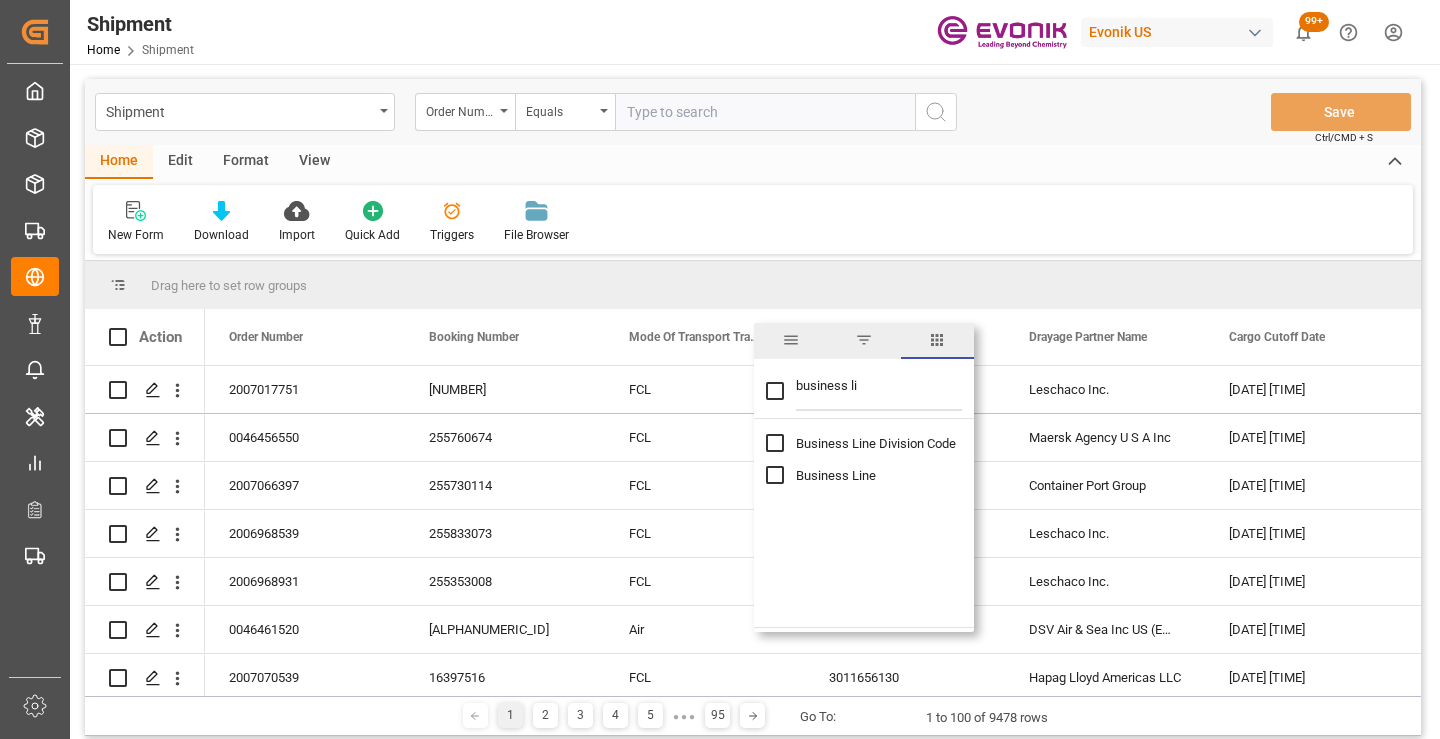 click on "Business Line" at bounding box center (836, 475) 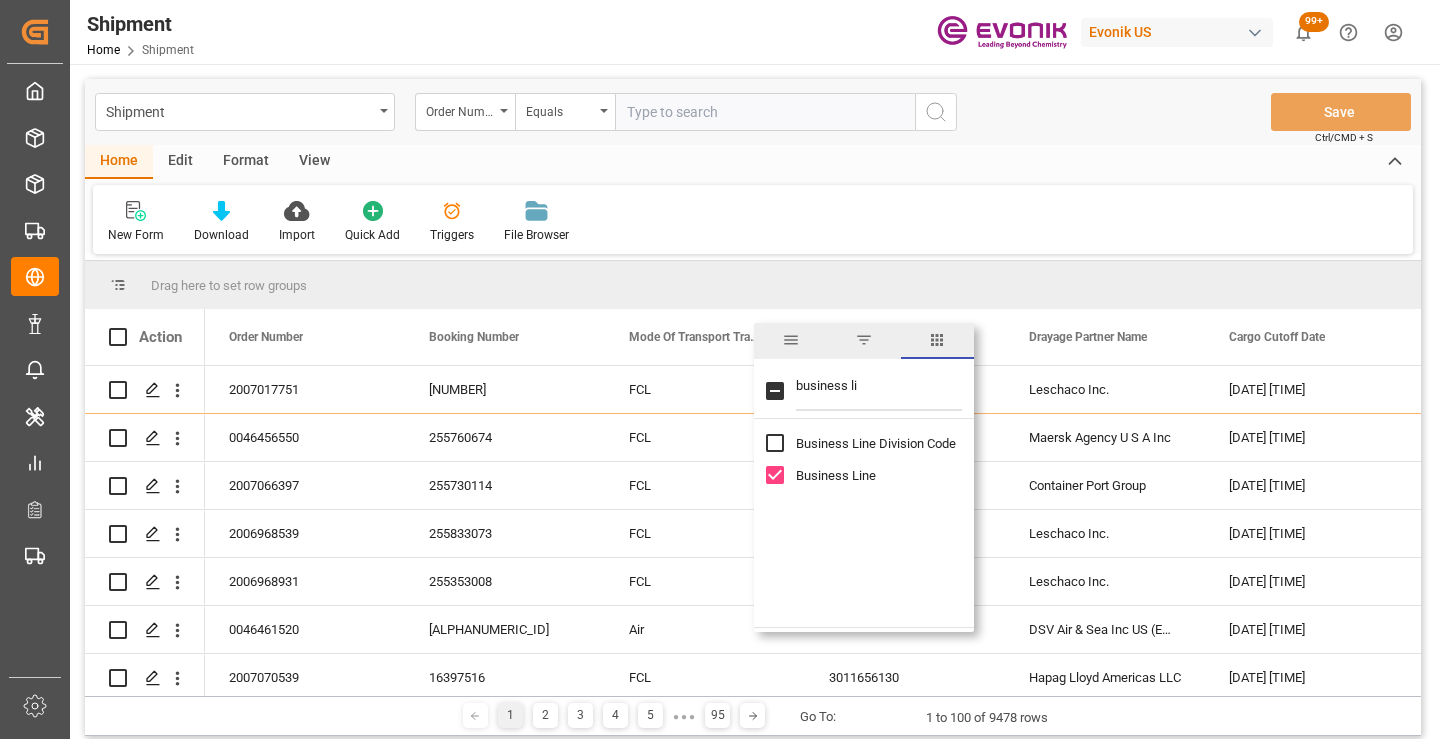 click on "business li" at bounding box center (879, 391) 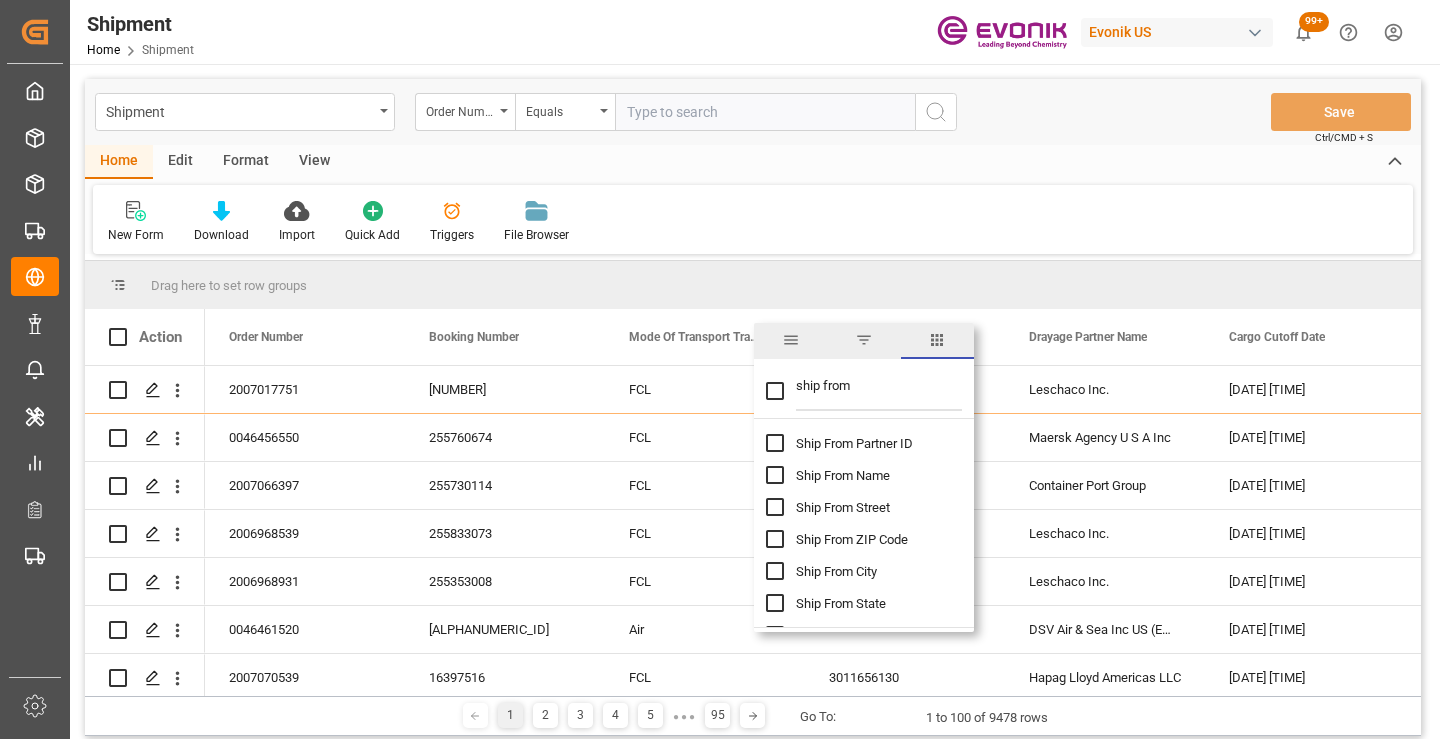 click on "Ship From Partner ID" at bounding box center (854, 443) 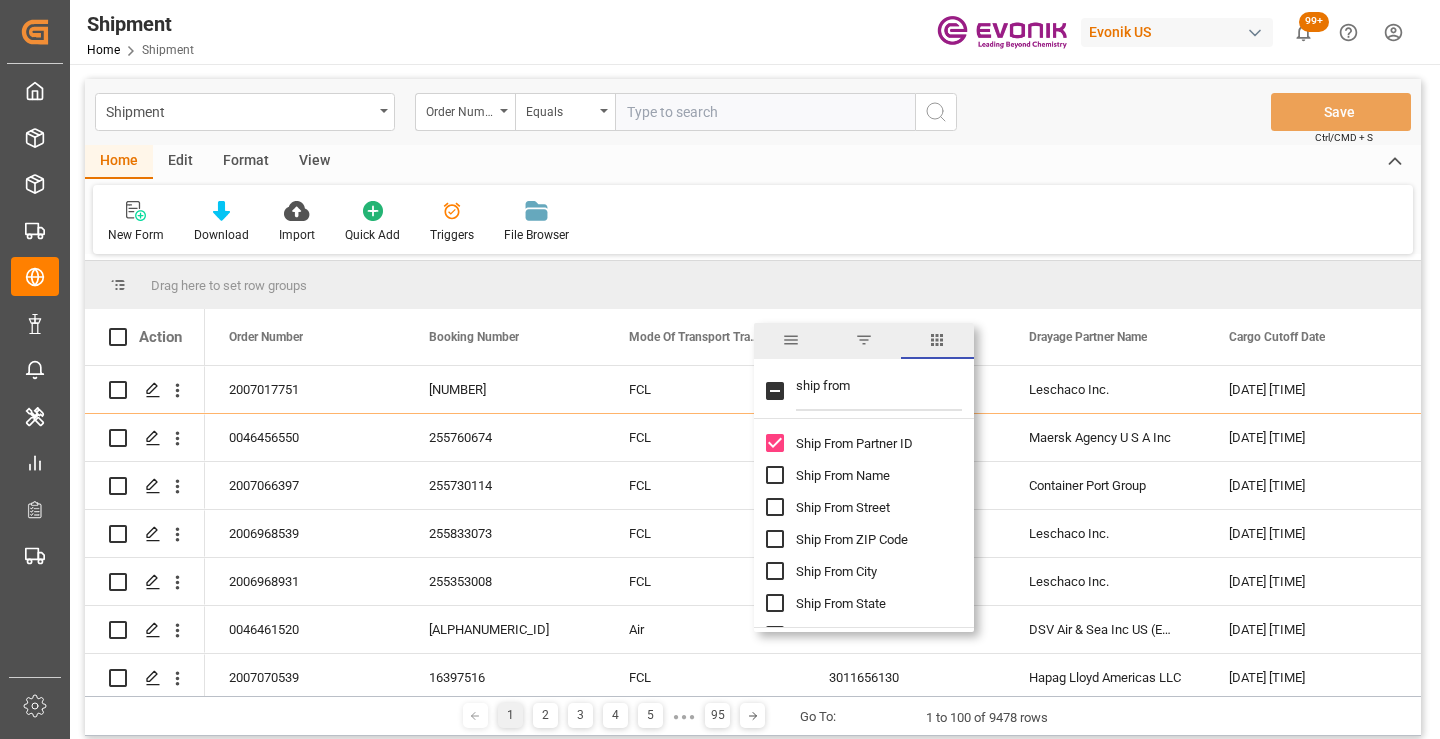click on "Ship From Name" at bounding box center [843, 475] 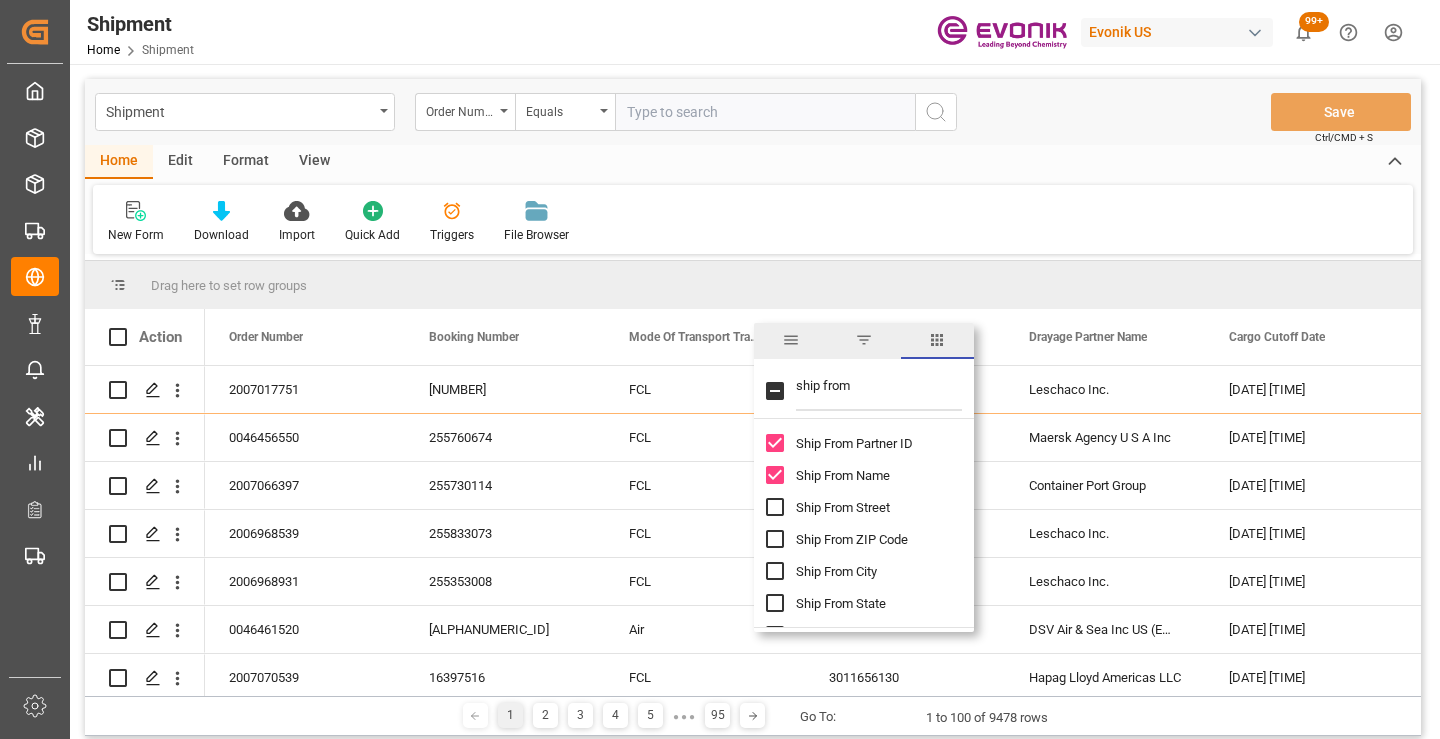 click on "Ship From City" at bounding box center (836, 571) 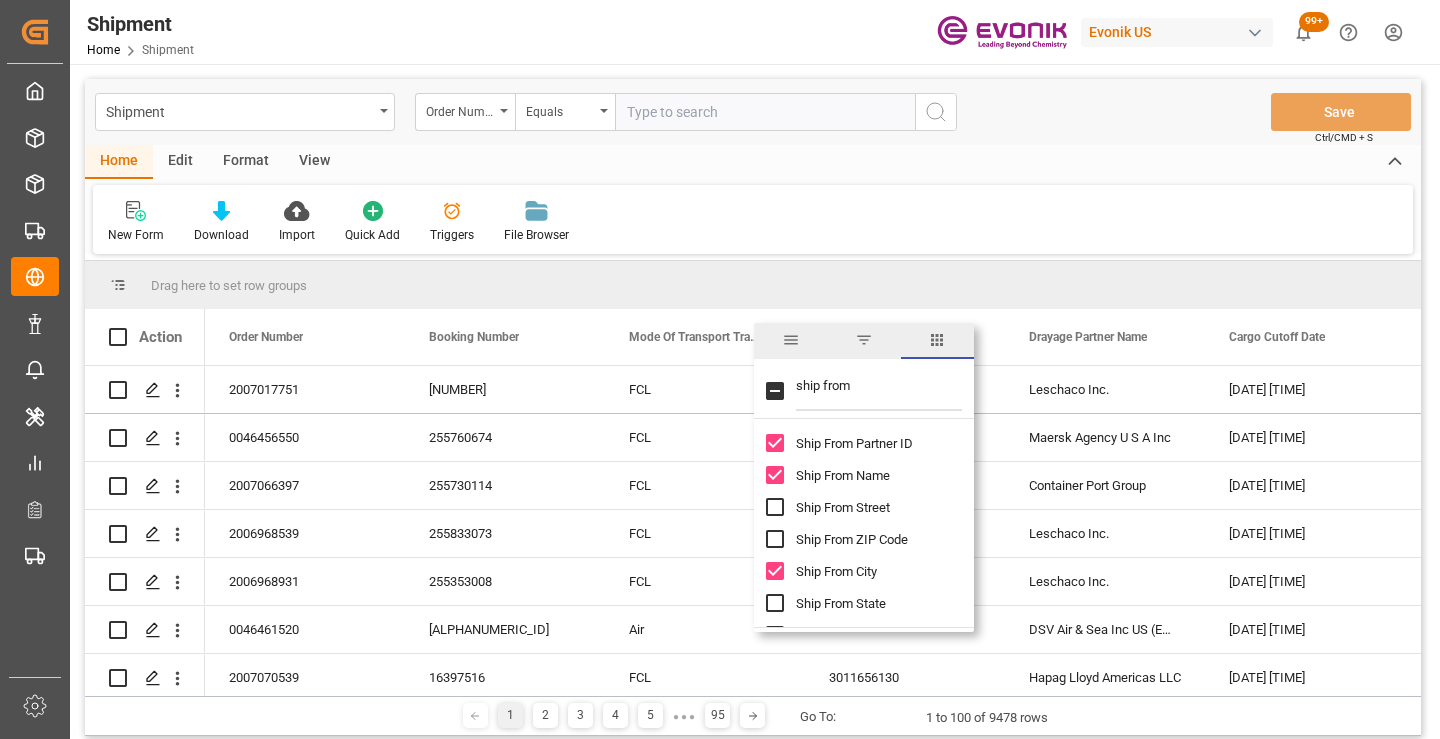drag, startPoint x: 859, startPoint y: 386, endPoint x: 793, endPoint y: 383, distance: 66.068146 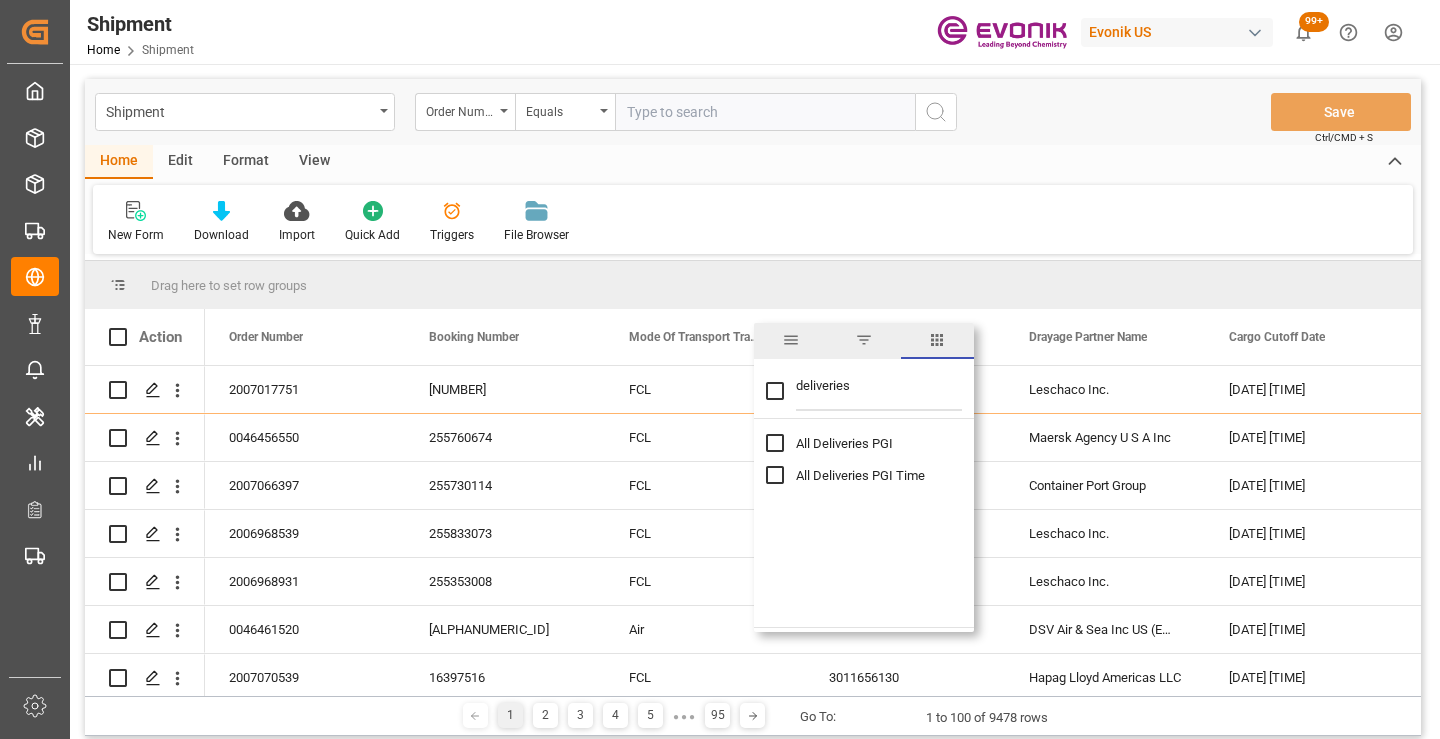 type on "deliveries" 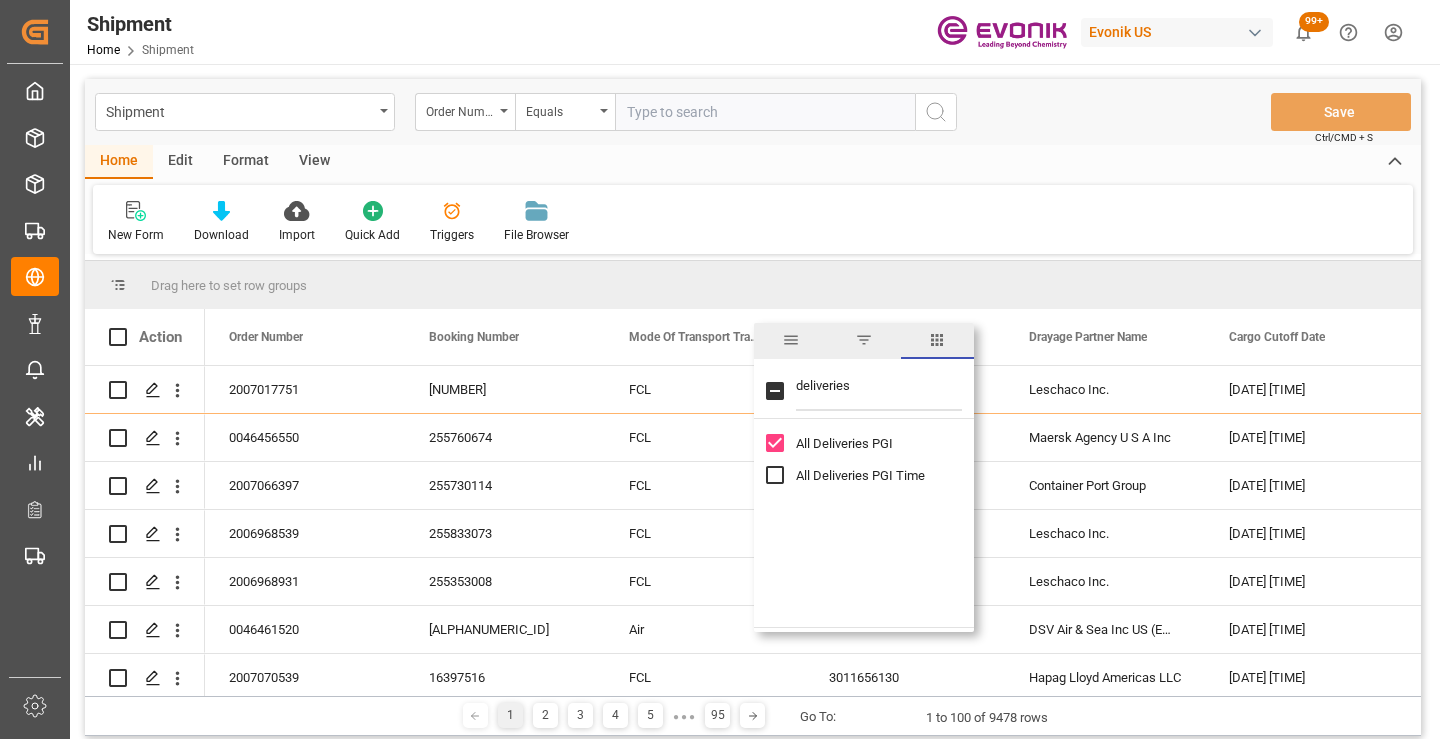 click on "All Deliveries PGI Time" at bounding box center [860, 475] 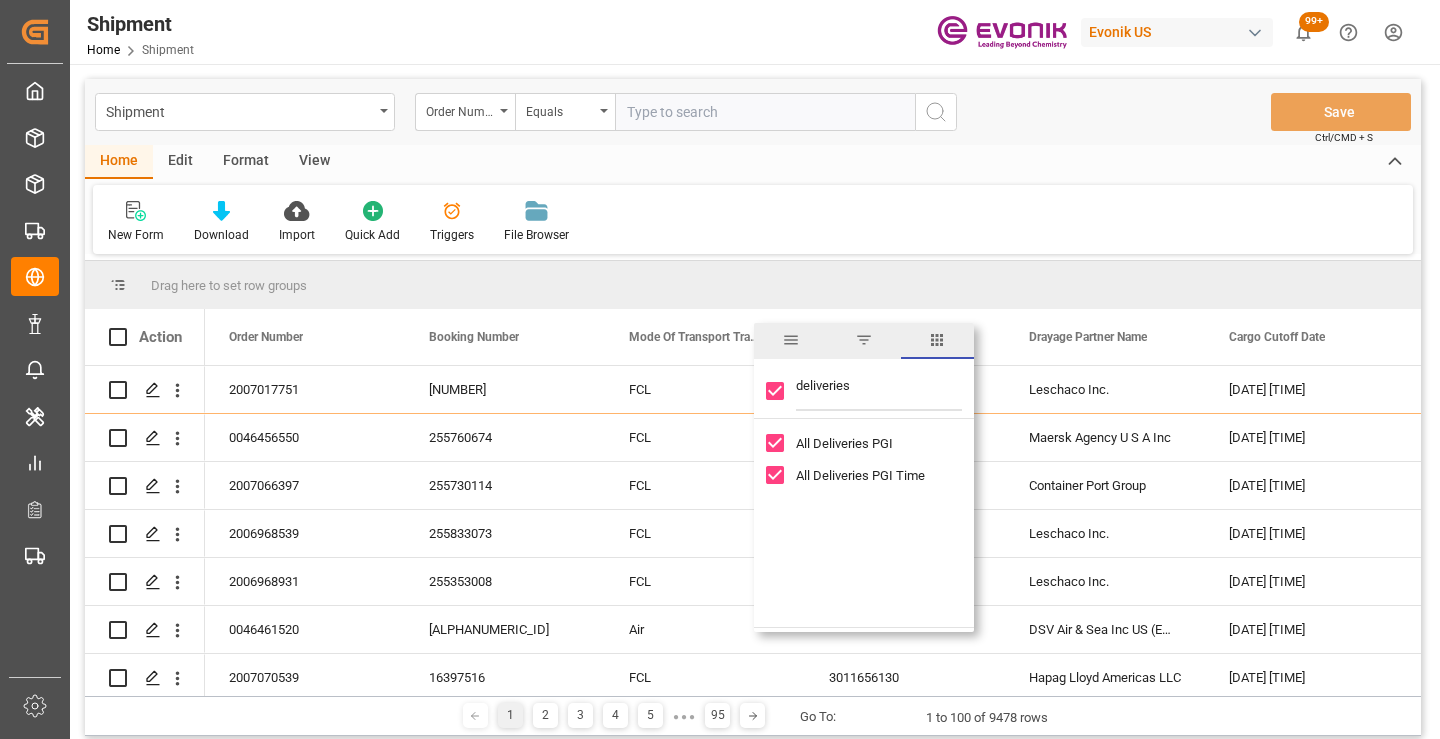 click on "New Form Download Import Quick Add Triggers File Browser" at bounding box center [753, 219] 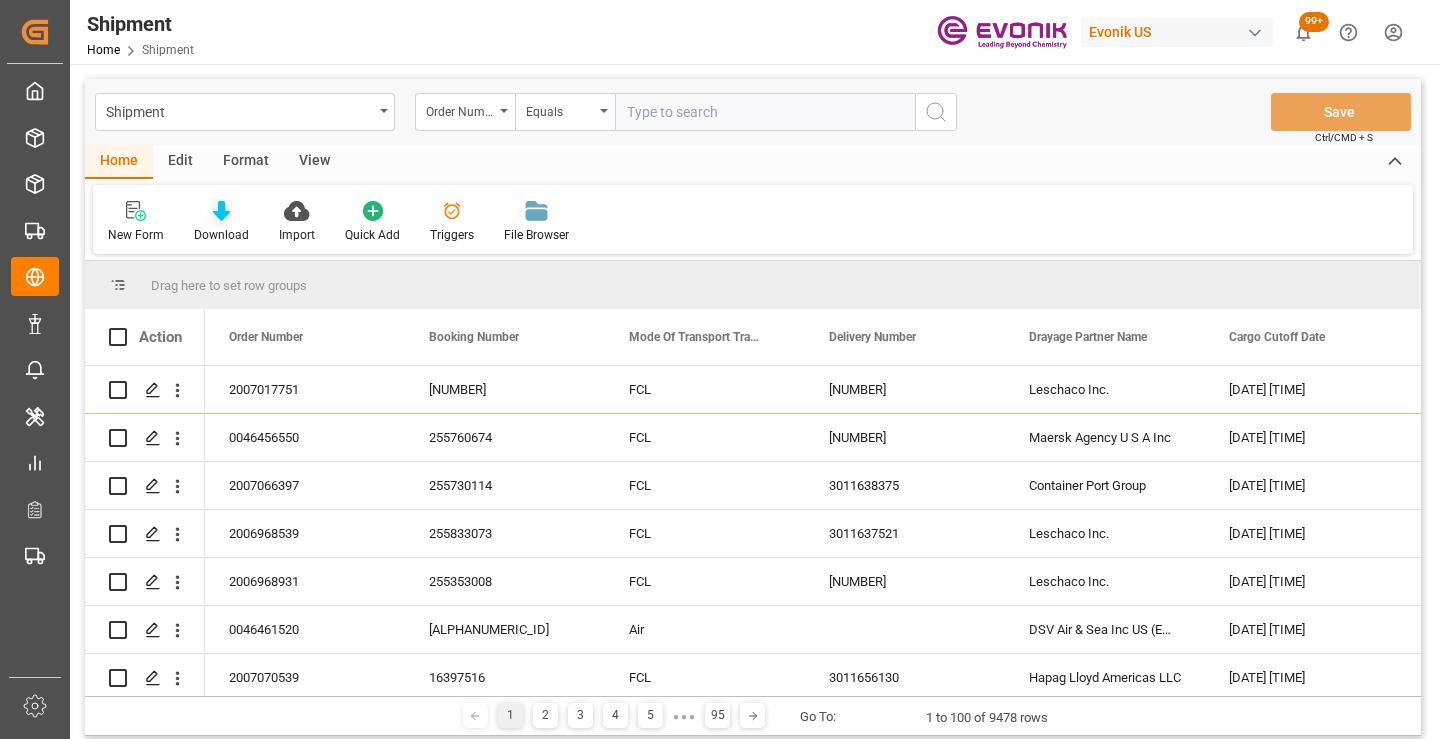 click at bounding box center (221, 211) 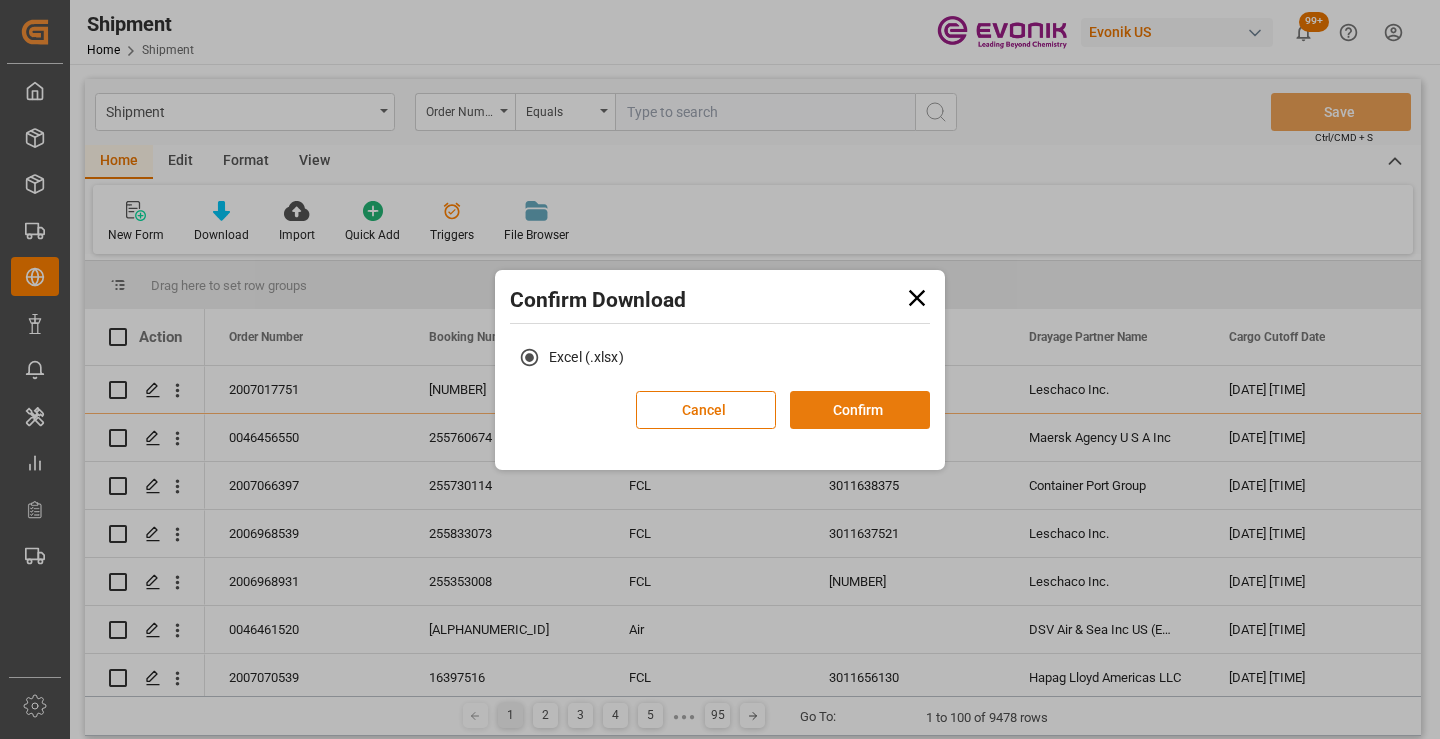 click on "Confirm" at bounding box center (860, 410) 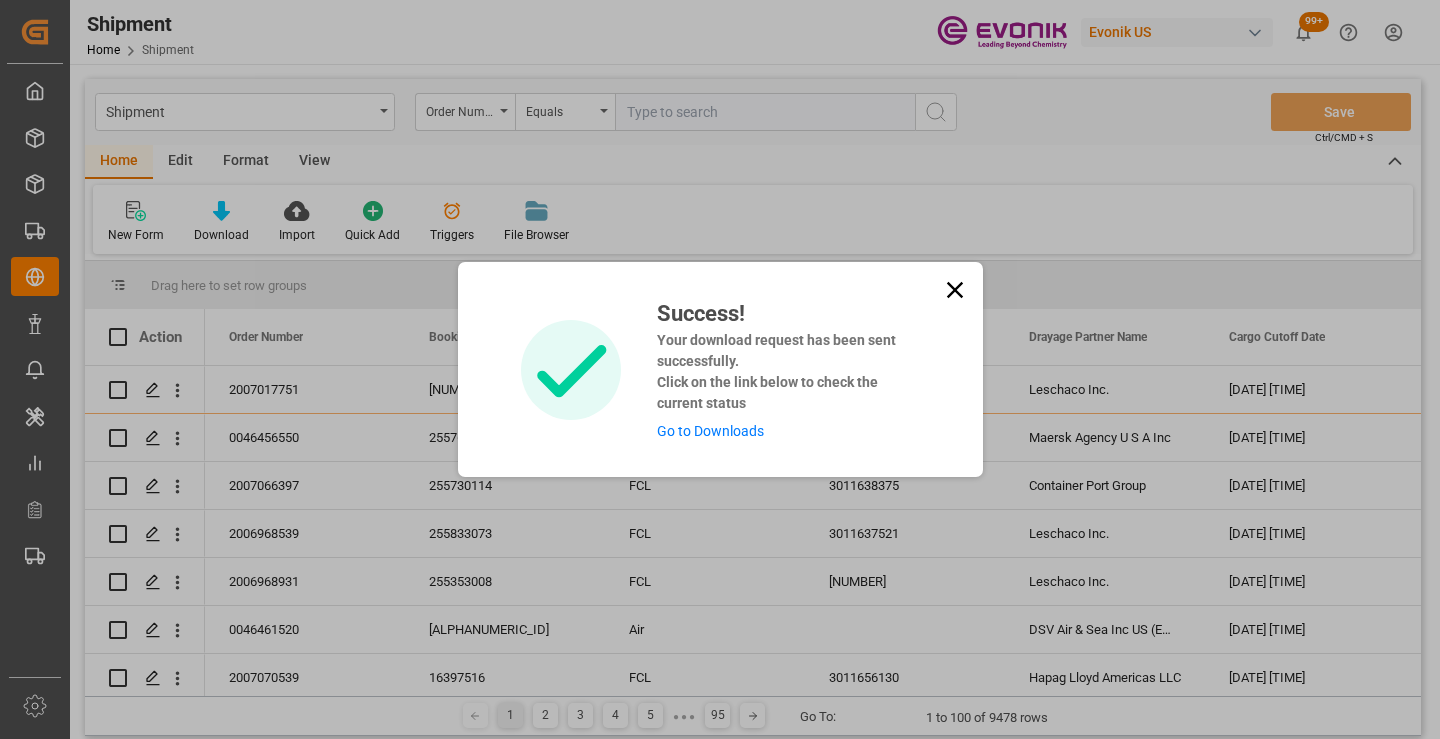 click on "Go to Downloads" at bounding box center (710, 431) 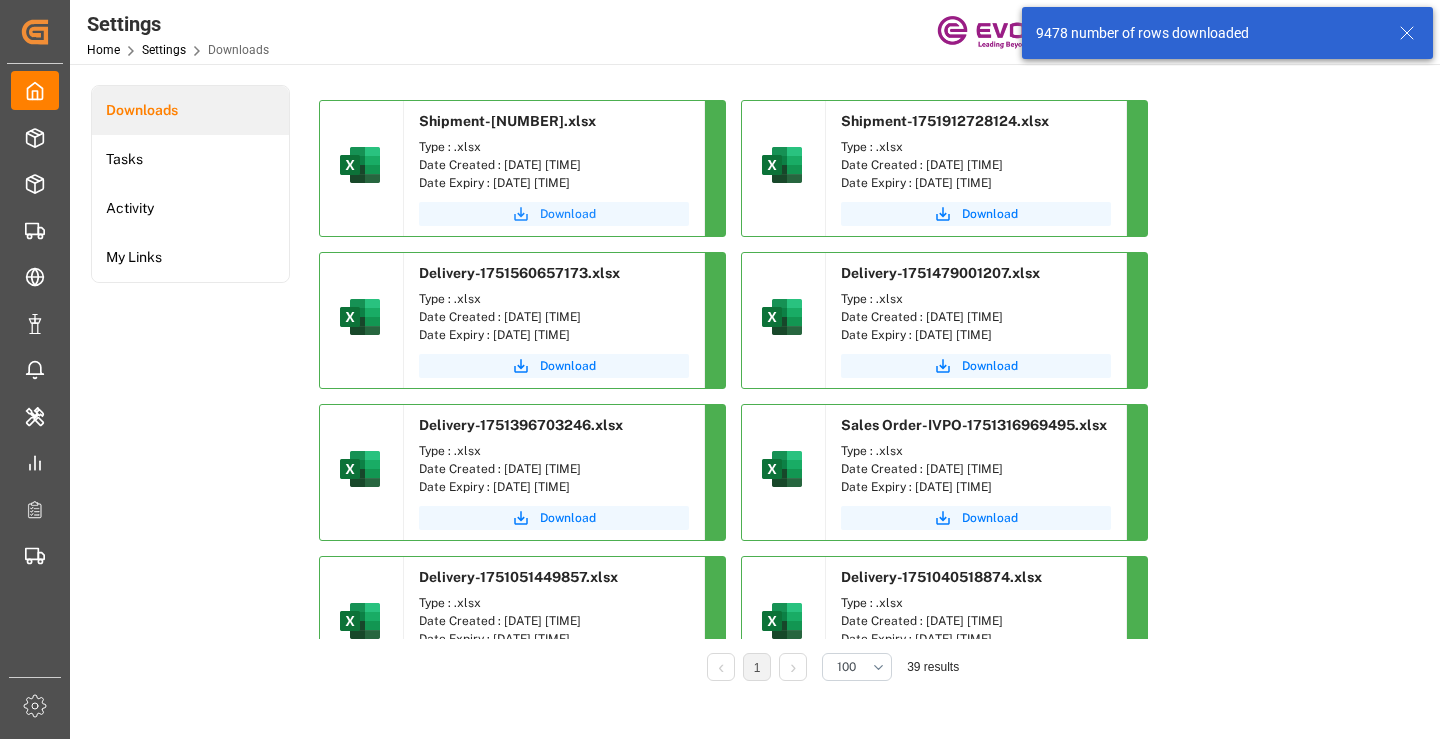 click on "Download" at bounding box center [554, 214] 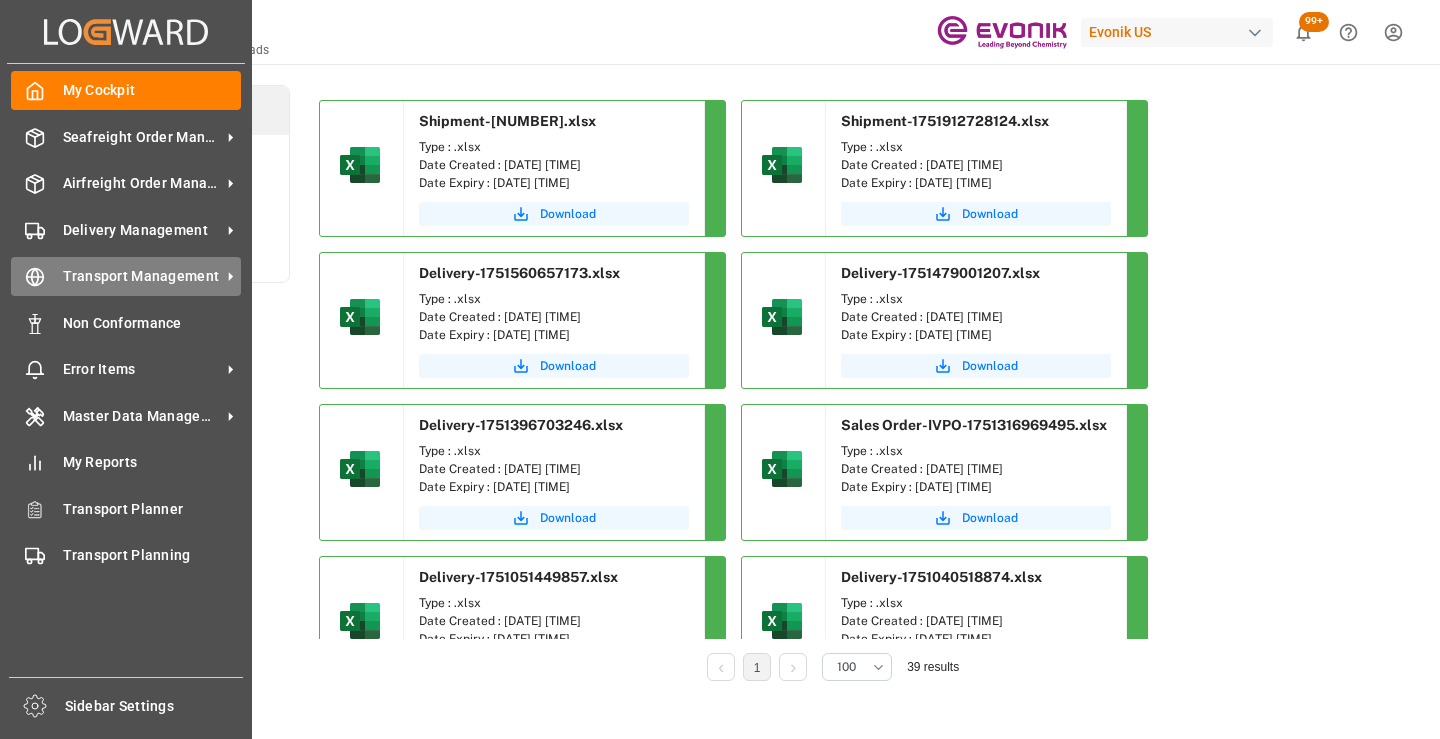 click at bounding box center [35, 138] 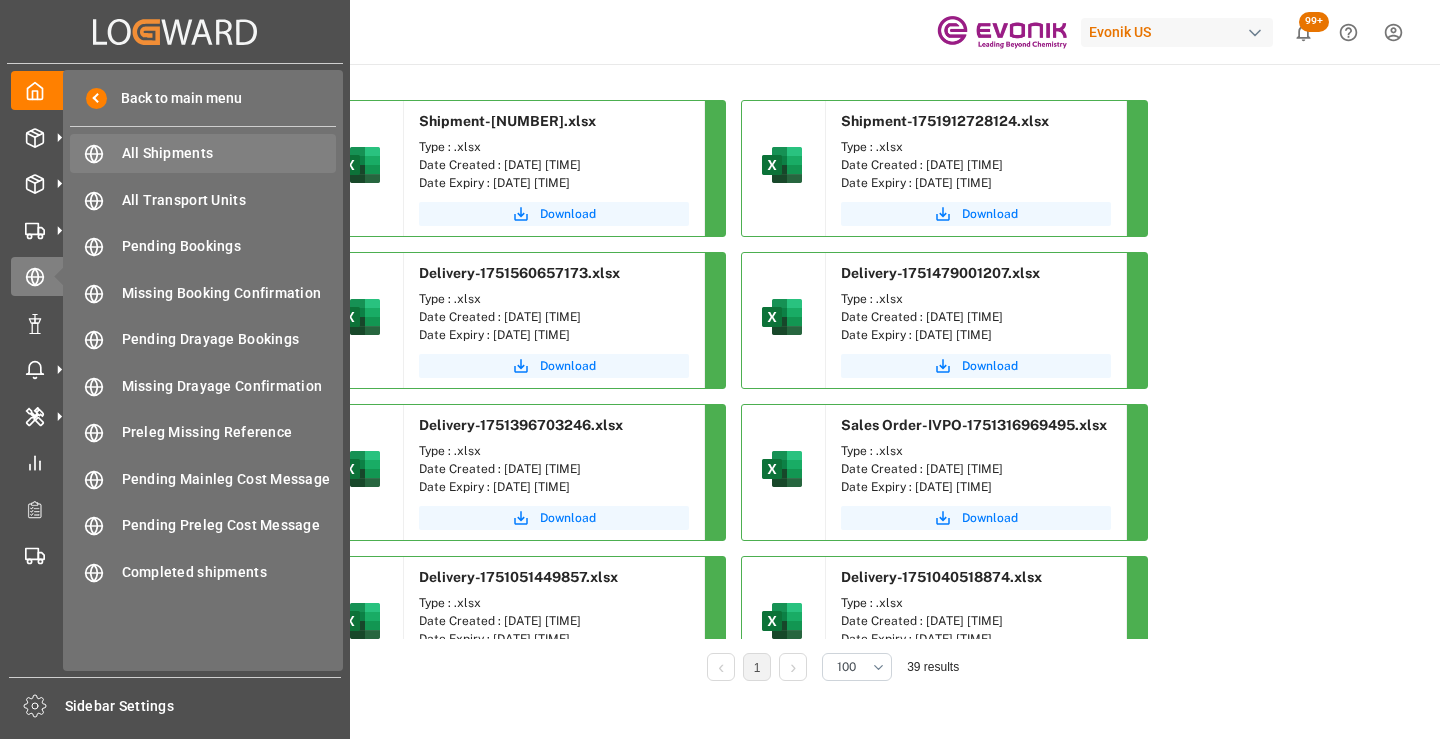 click on "All Shipments" at bounding box center (229, 153) 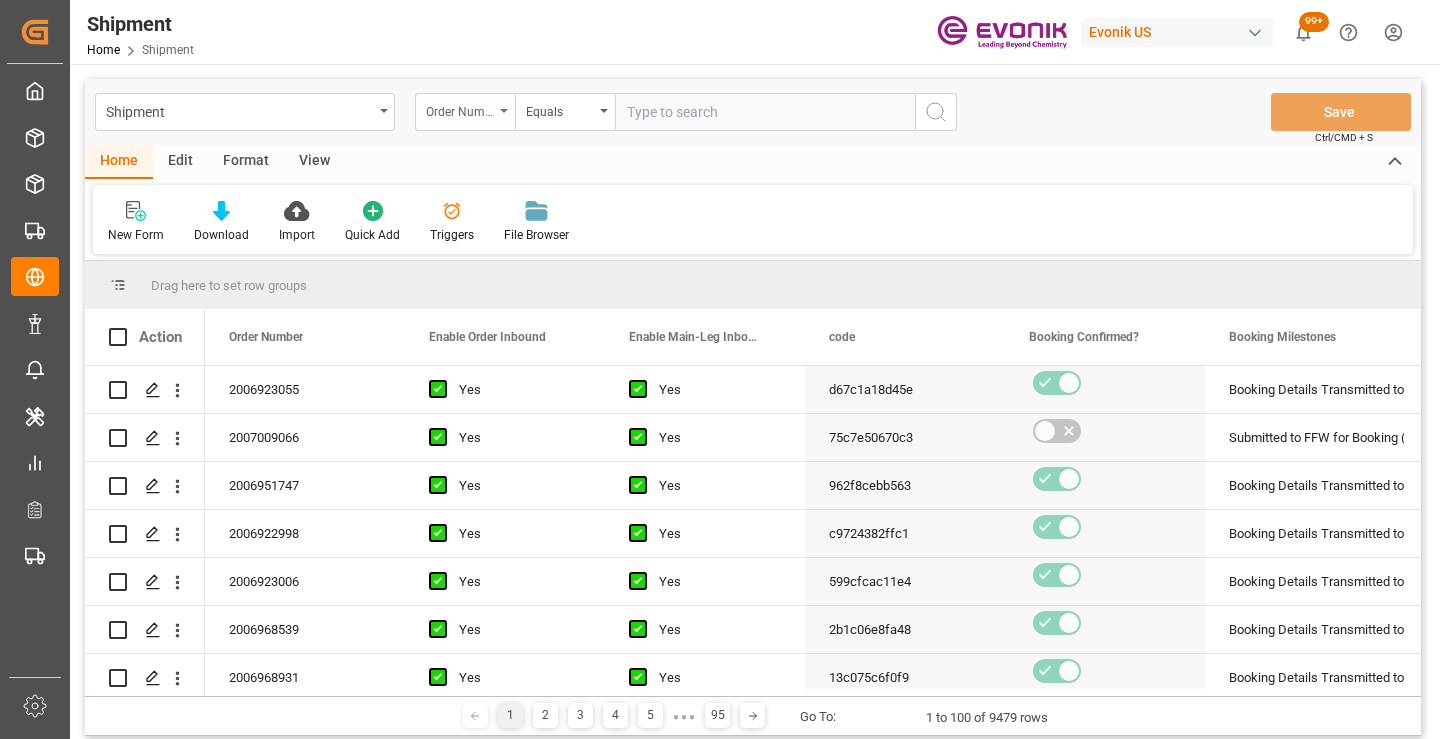 click on "Order Number" at bounding box center [460, 109] 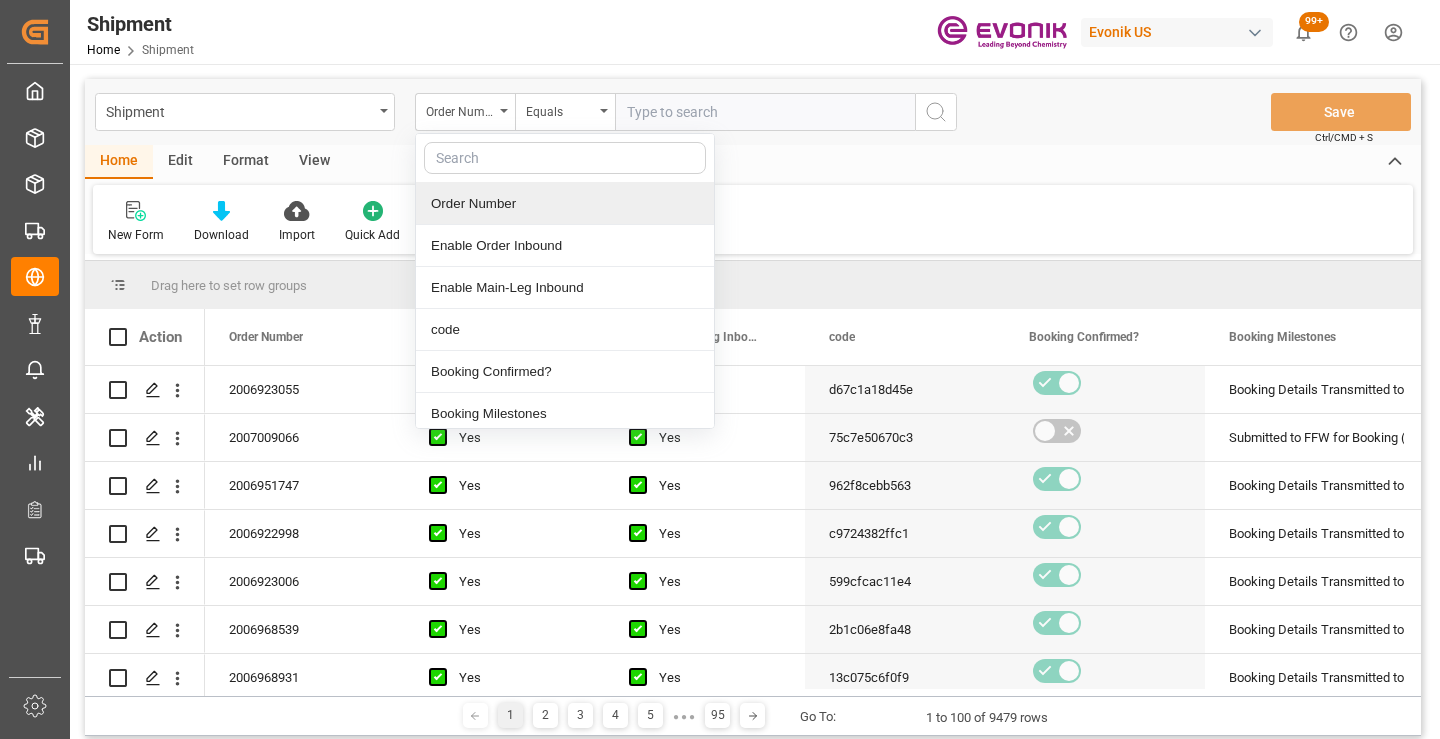 click at bounding box center (565, 158) 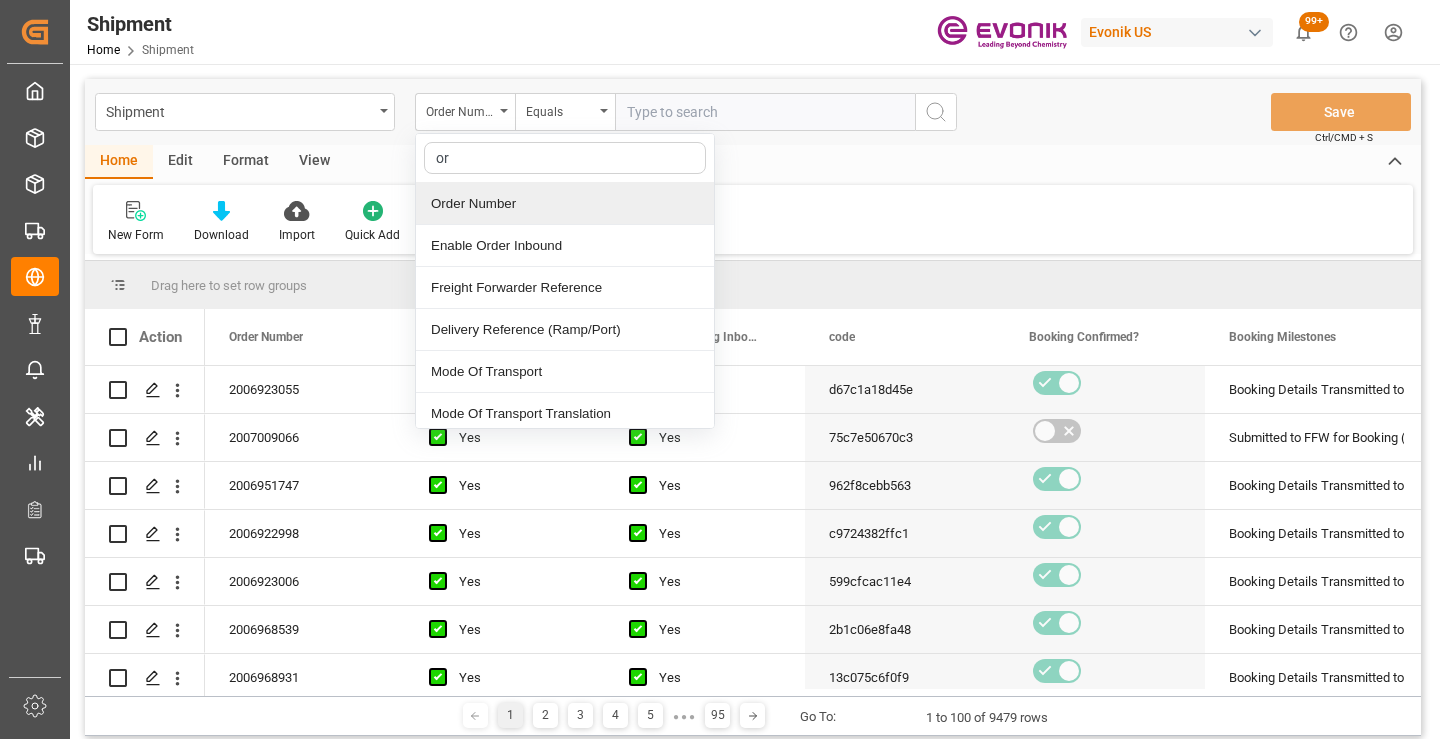 type on "ord" 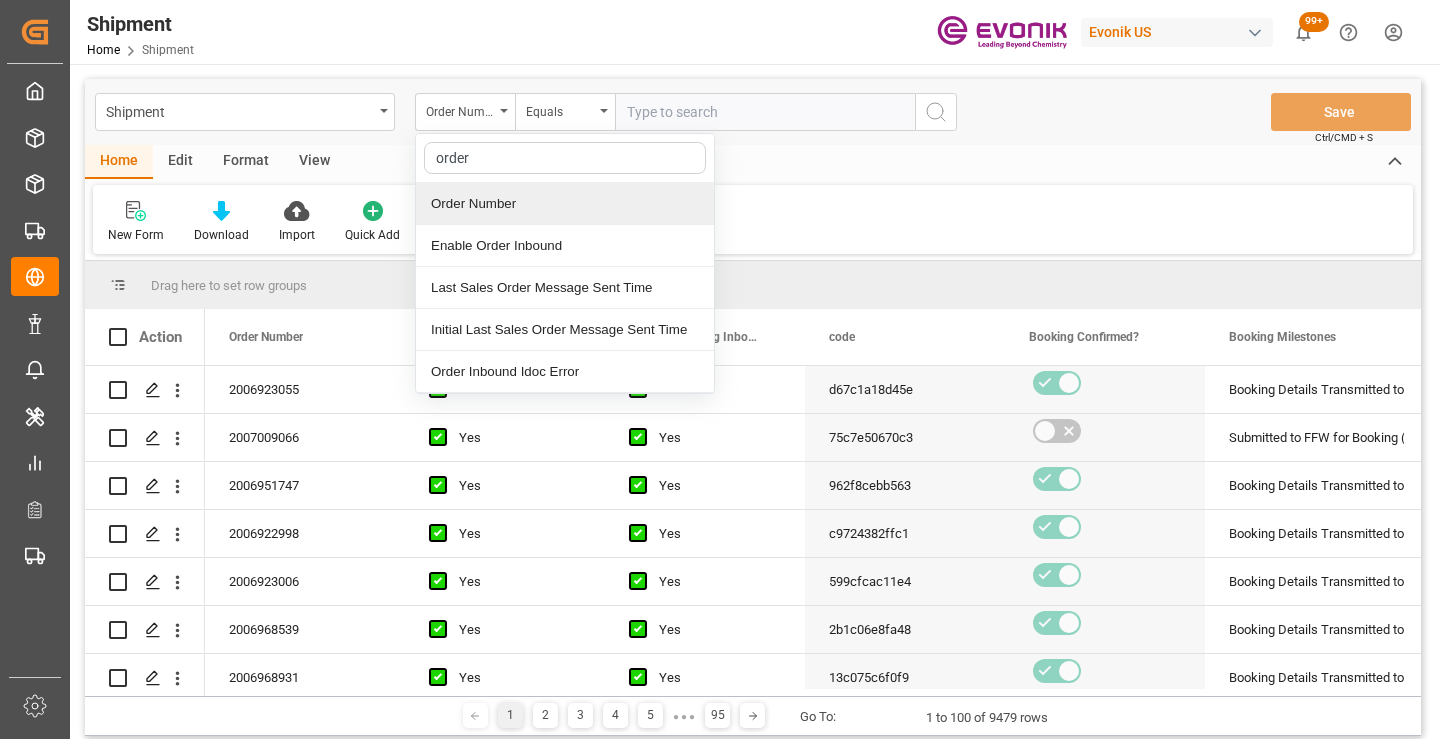 click on "Order Number" at bounding box center (565, 204) 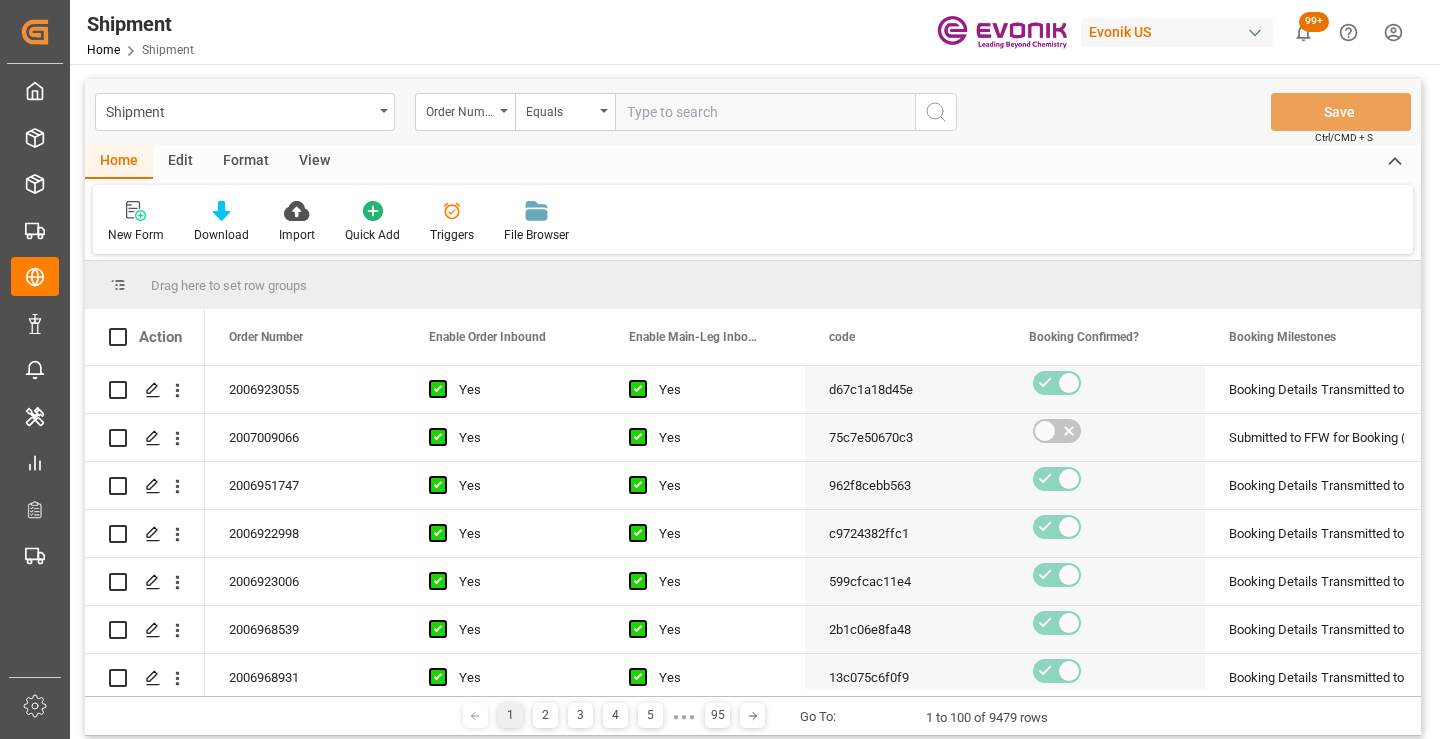 click at bounding box center [765, 112] 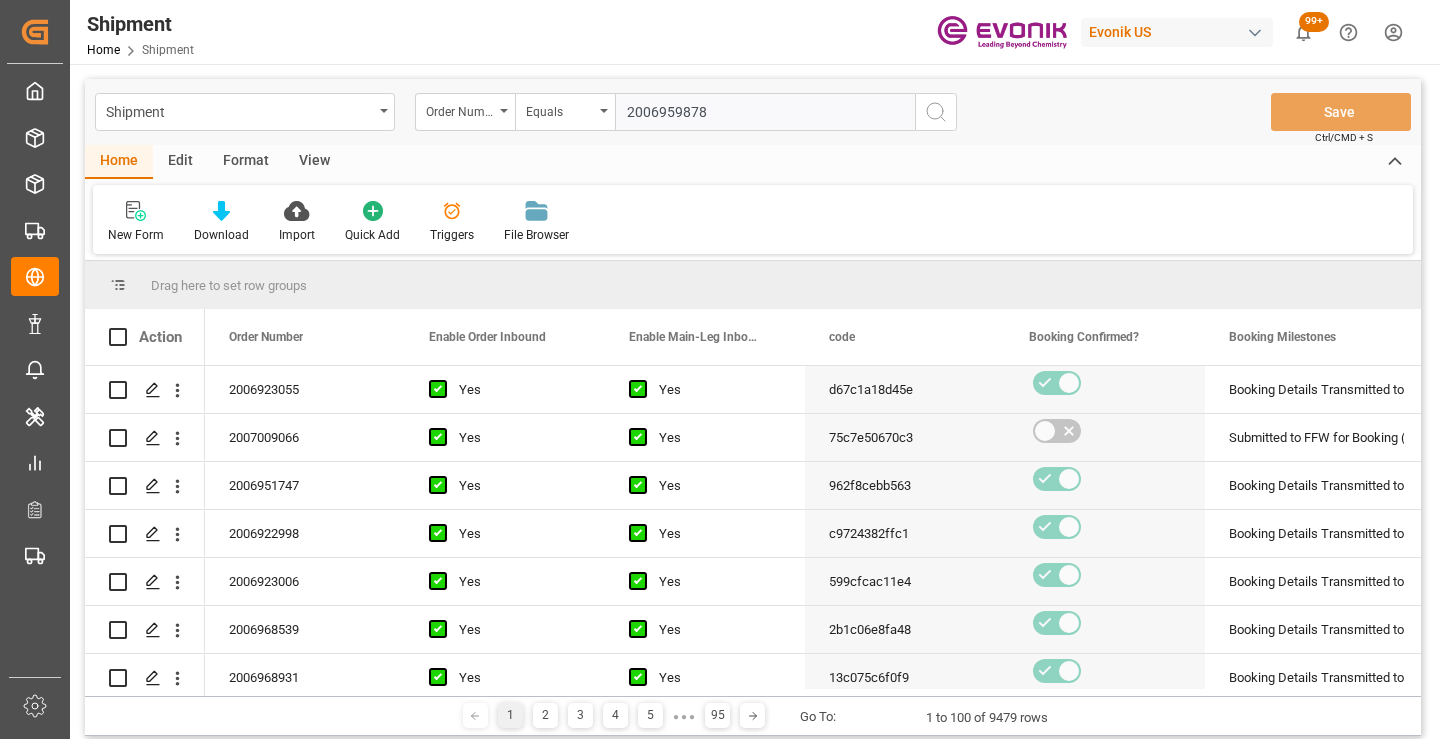 type on "2006959878" 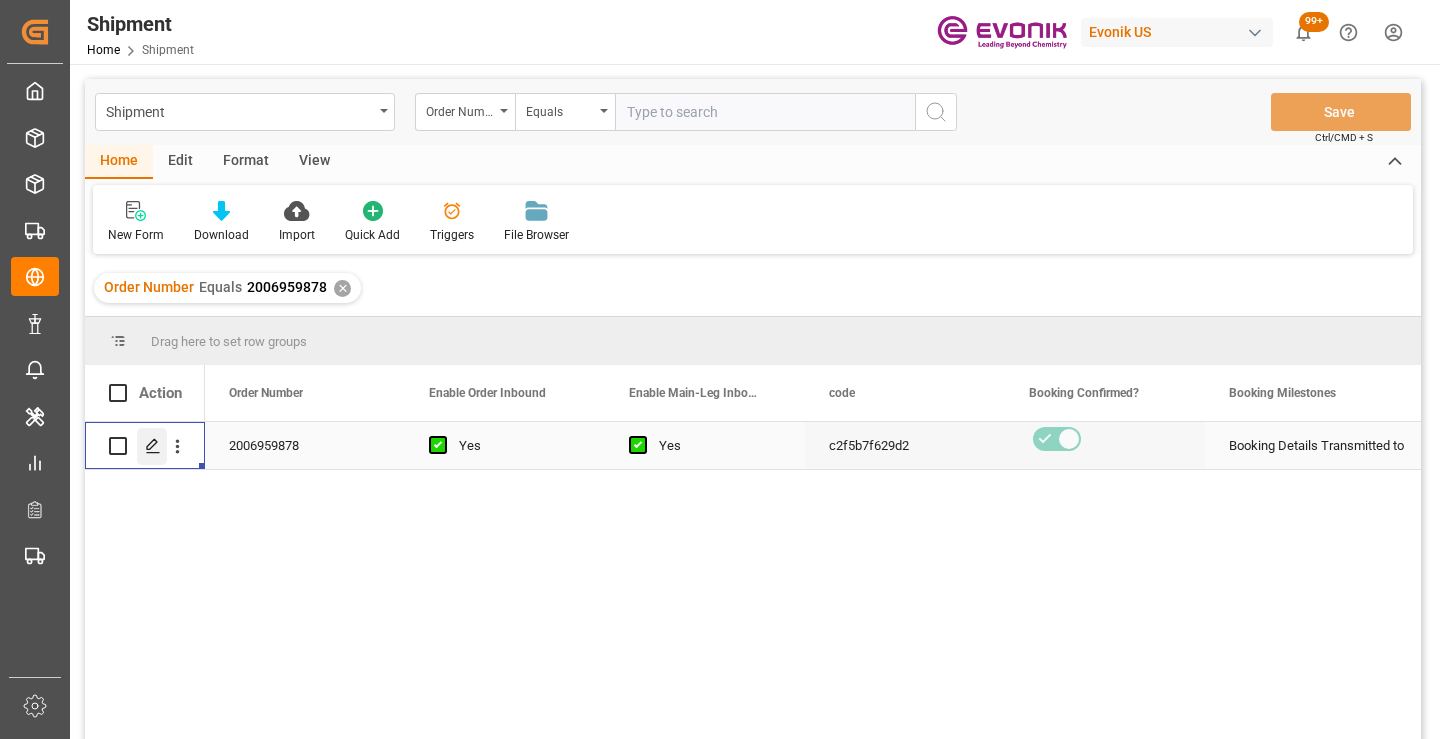 click at bounding box center [153, 446] 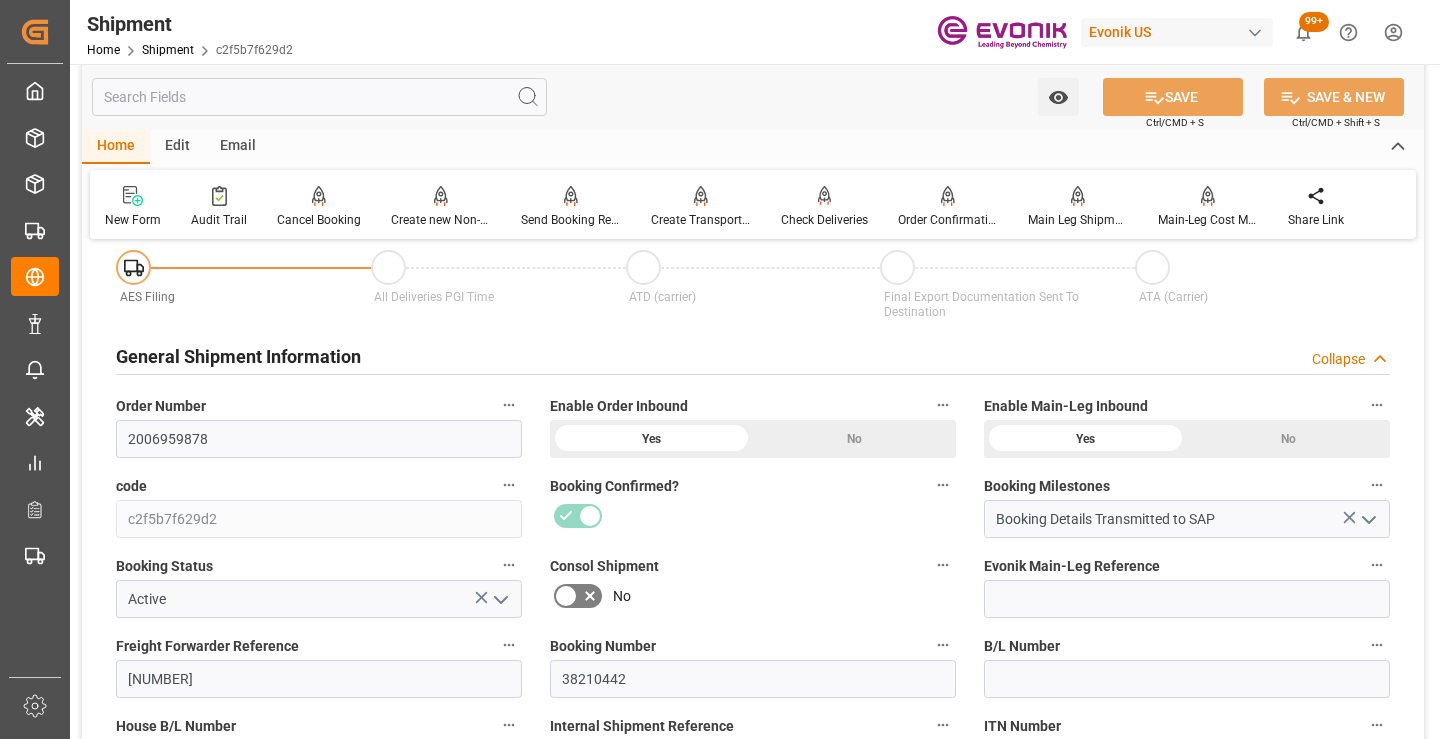 scroll, scrollTop: 0, scrollLeft: 0, axis: both 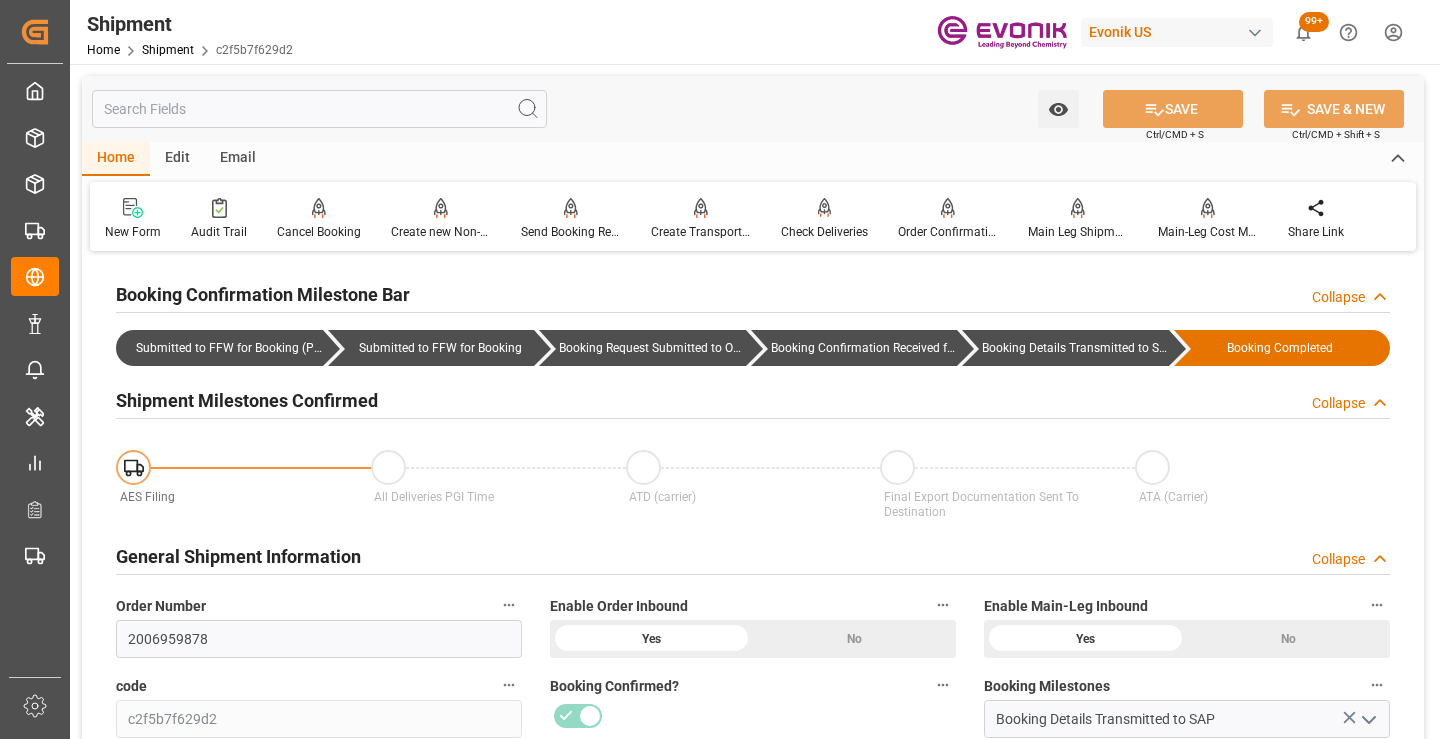click at bounding box center [319, 109] 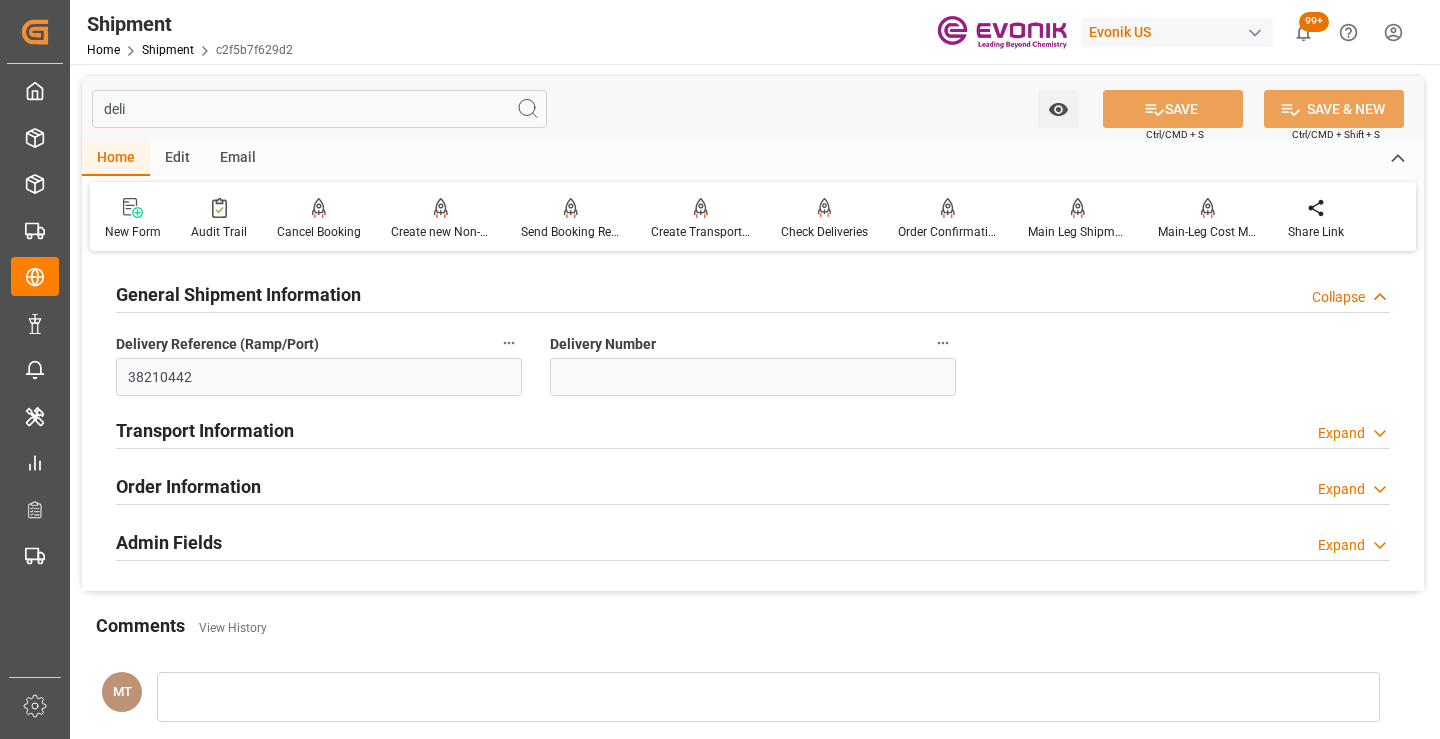type on "deli" 